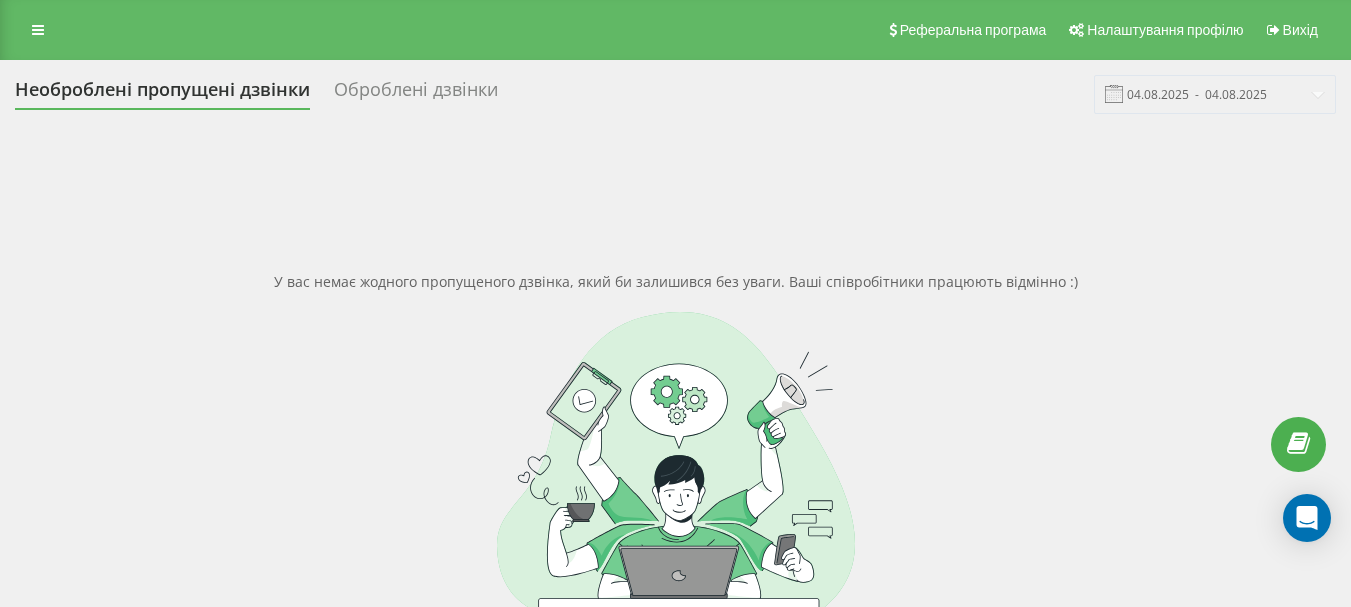 scroll, scrollTop: 0, scrollLeft: 0, axis: both 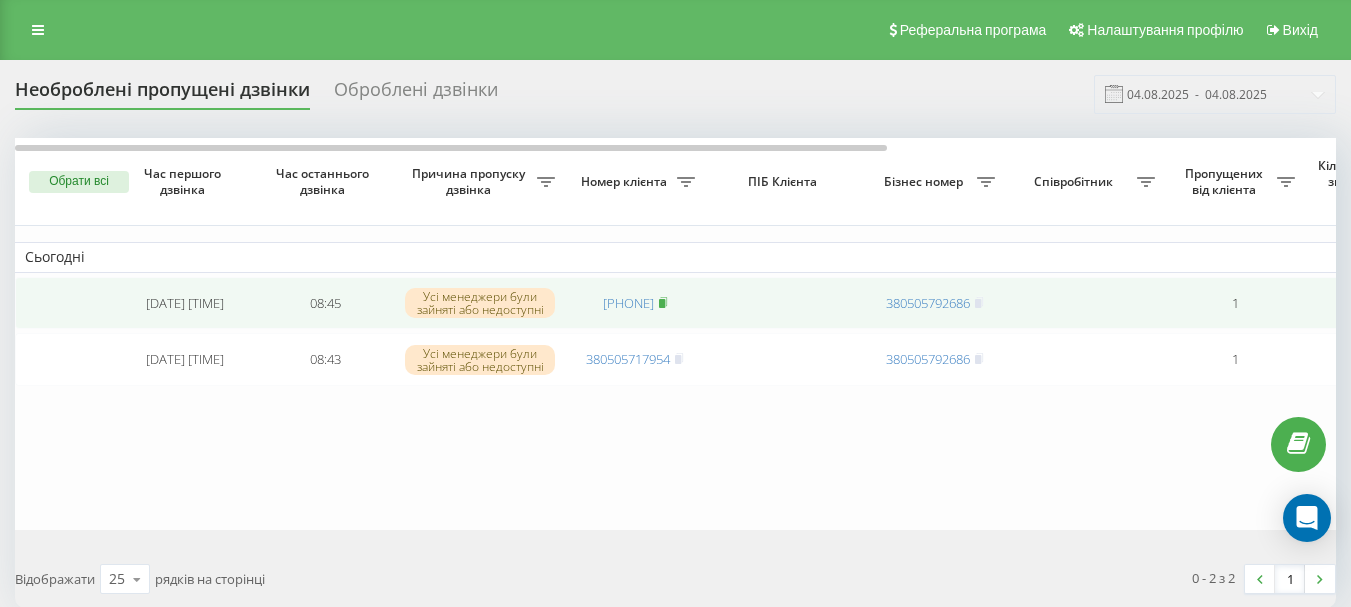 click 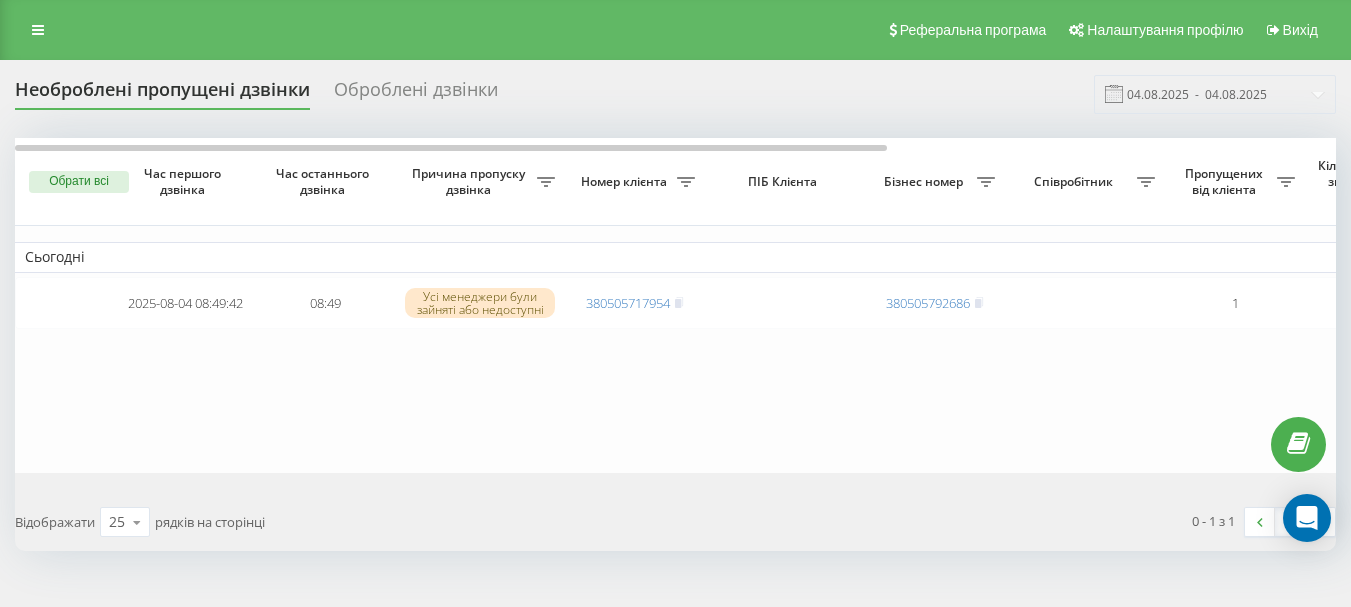 scroll, scrollTop: 0, scrollLeft: 0, axis: both 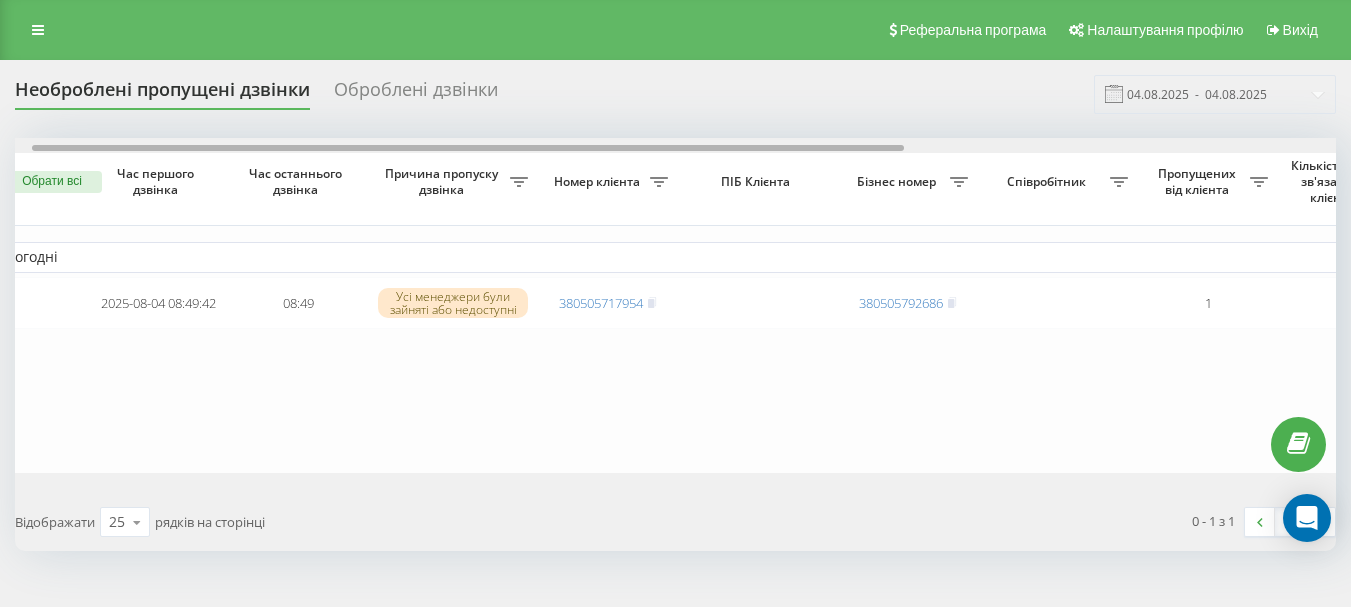 drag, startPoint x: 661, startPoint y: 150, endPoint x: 679, endPoint y: 161, distance: 21.095022 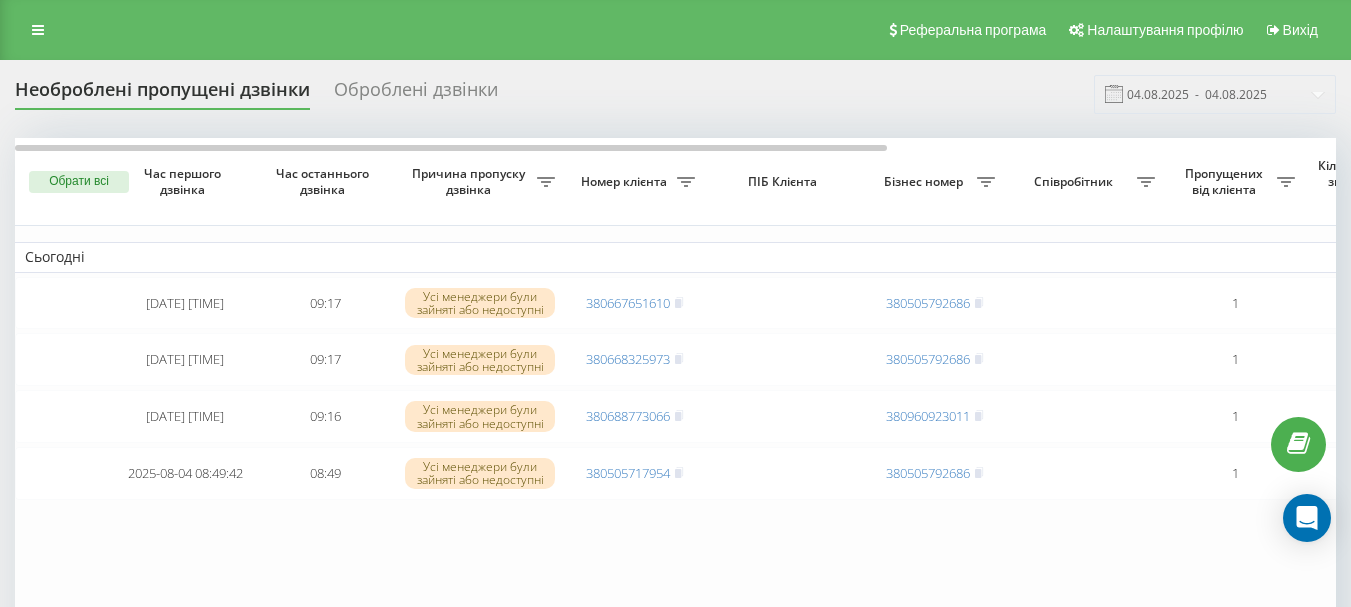 scroll, scrollTop: 0, scrollLeft: 0, axis: both 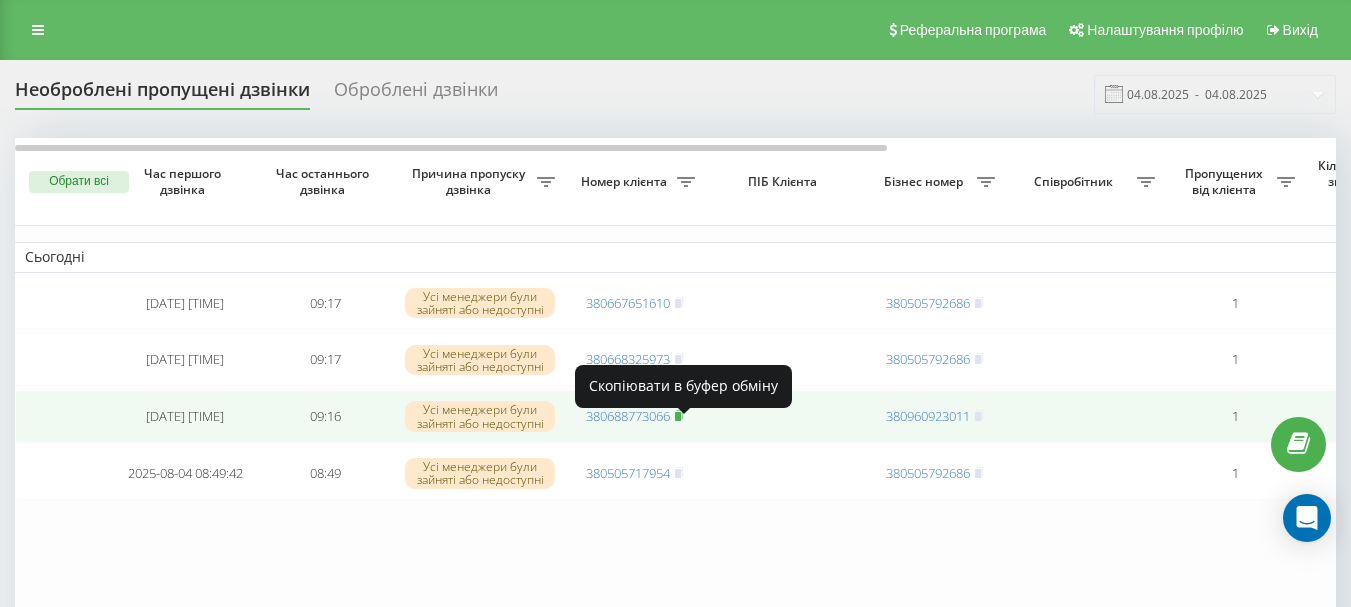 click 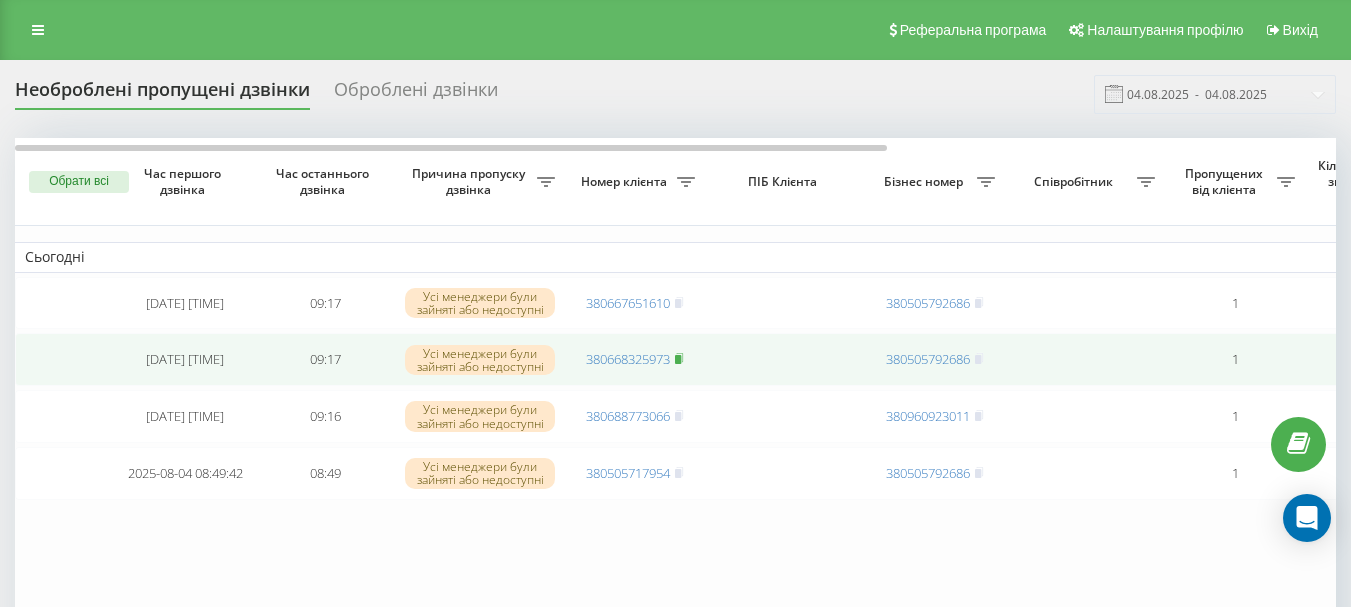 click 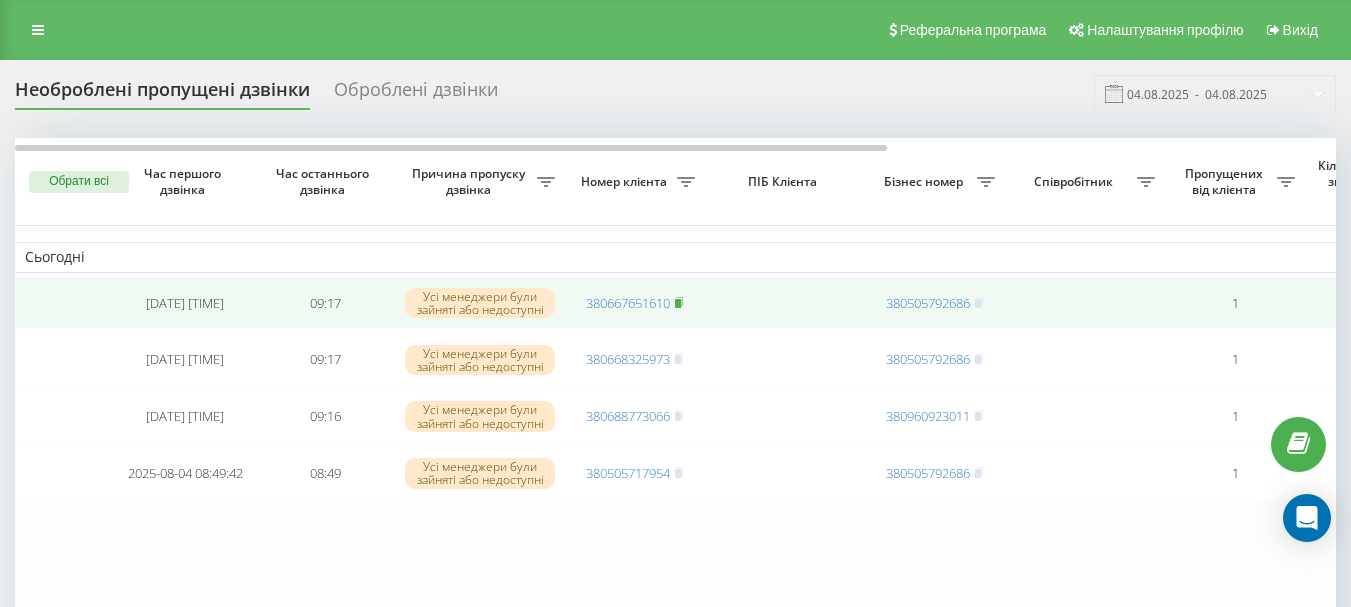 click 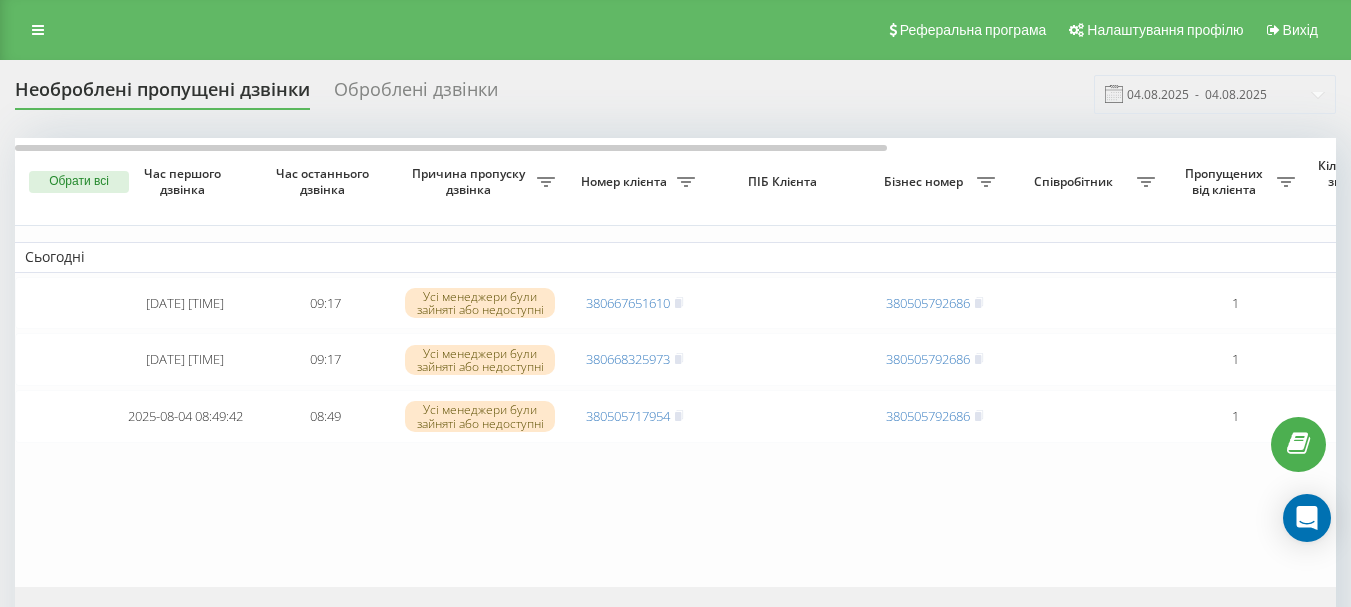 scroll, scrollTop: 0, scrollLeft: 0, axis: both 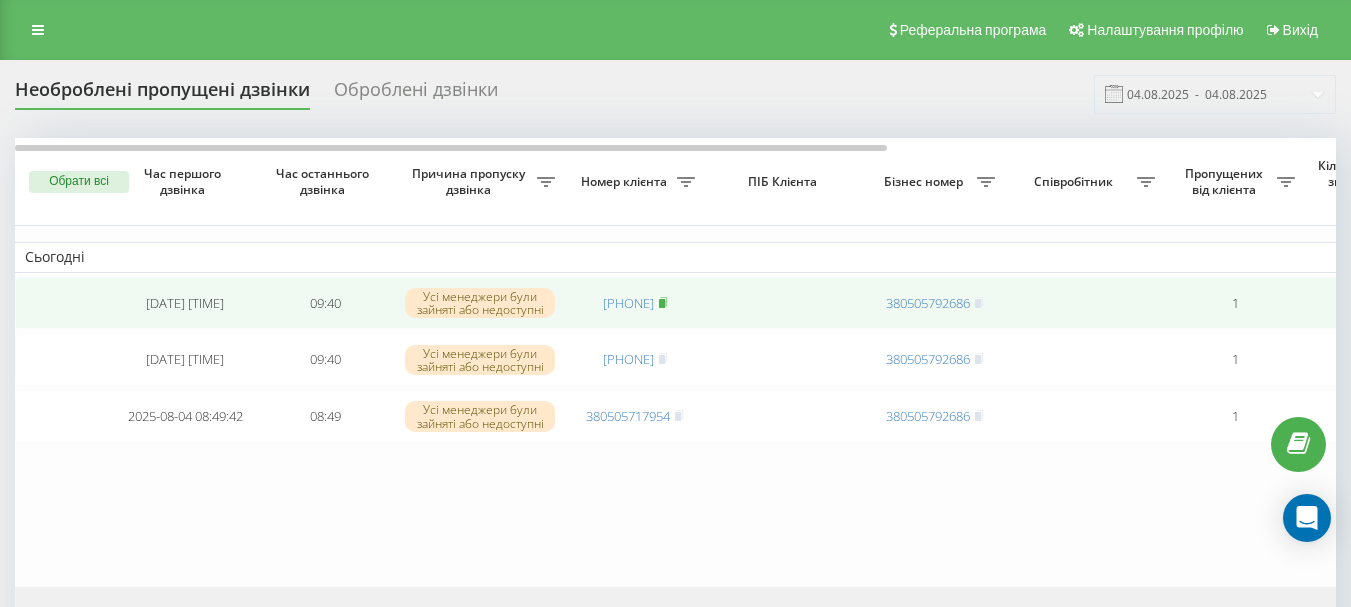 click 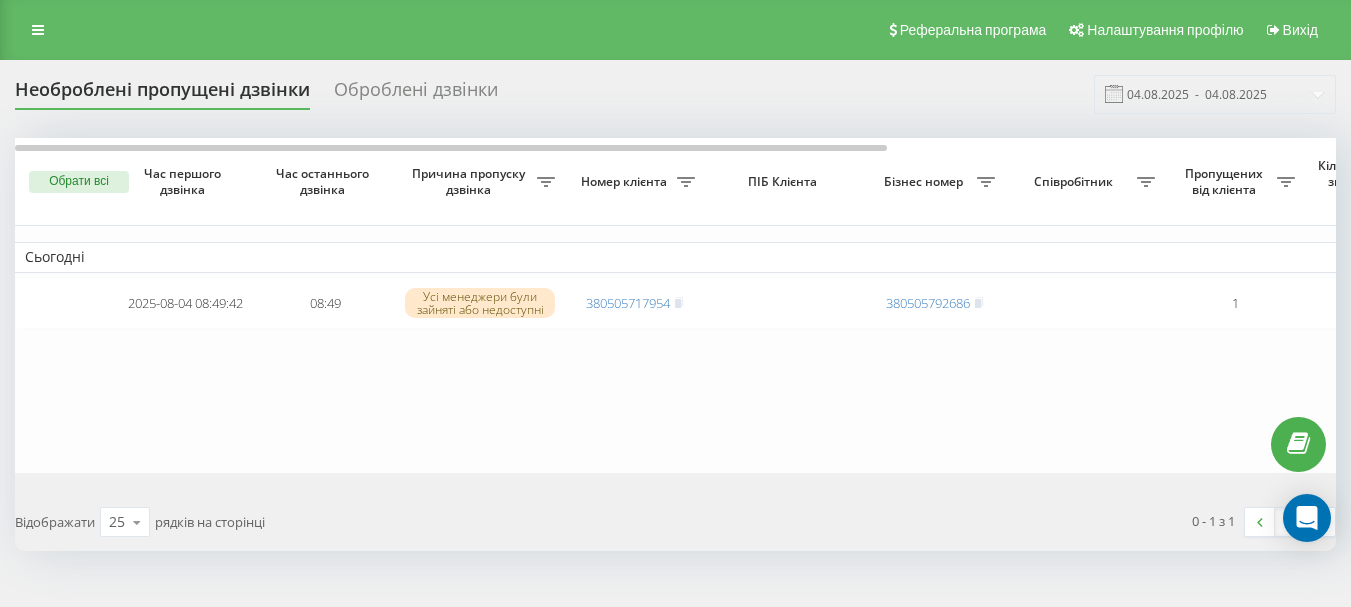 scroll, scrollTop: 0, scrollLeft: 0, axis: both 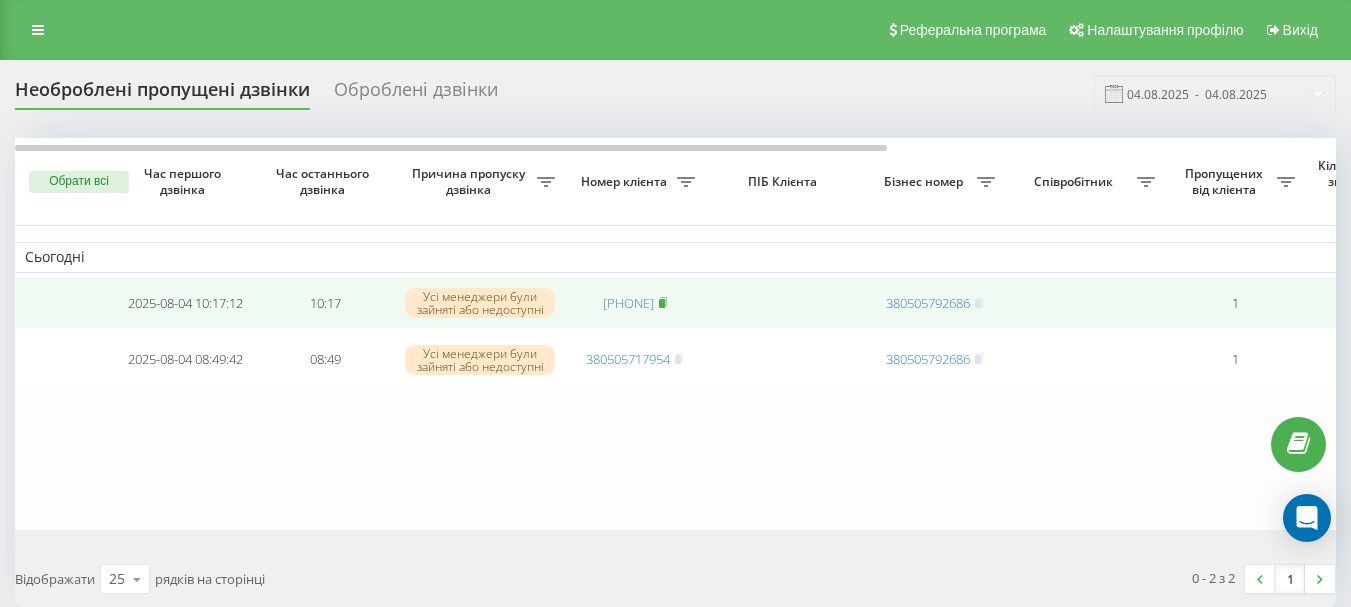 click 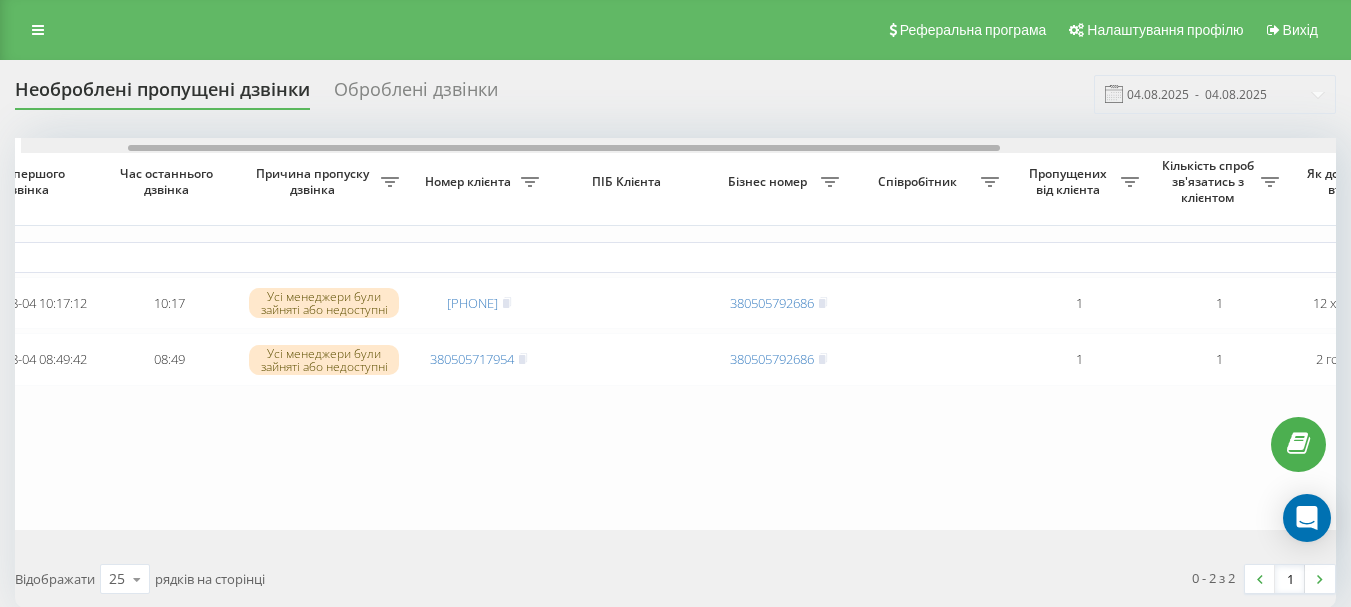 scroll, scrollTop: 0, scrollLeft: 94, axis: horizontal 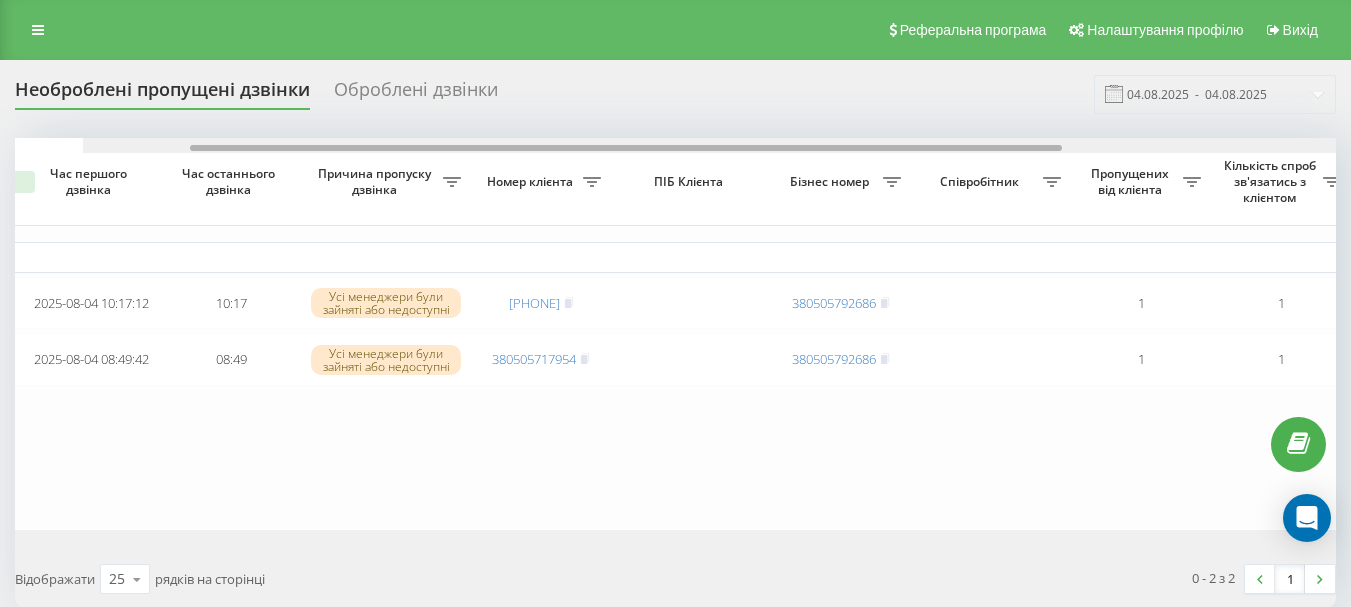 drag, startPoint x: 533, startPoint y: 148, endPoint x: 595, endPoint y: 187, distance: 73.24616 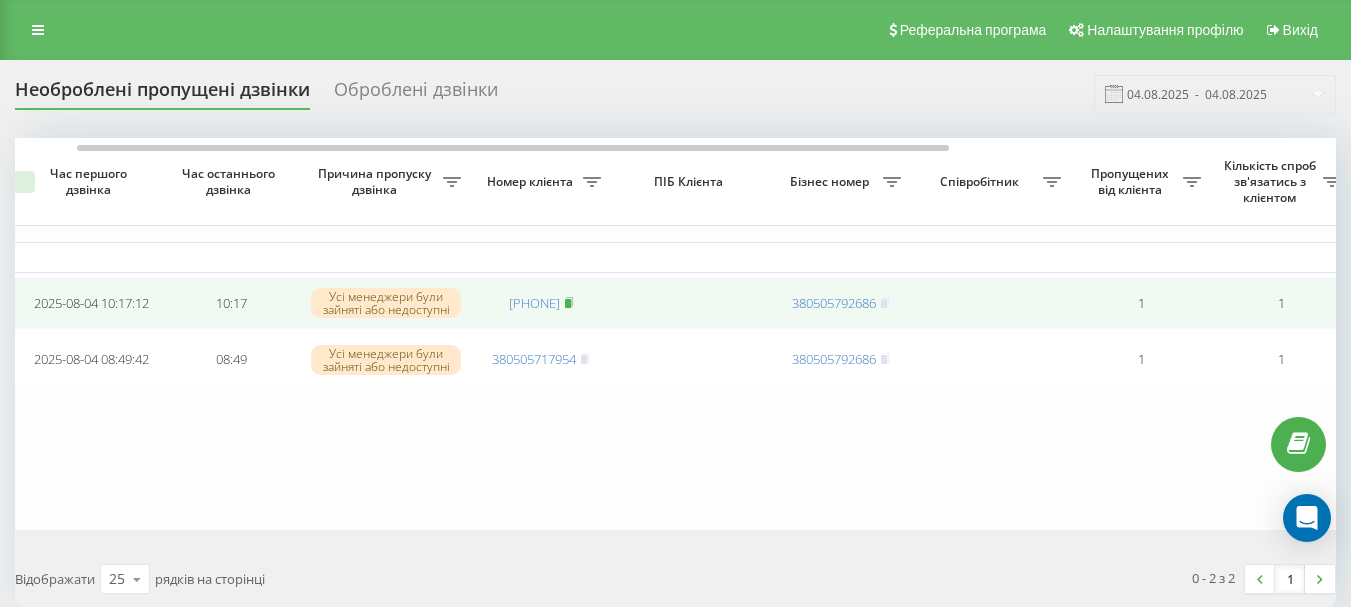 click 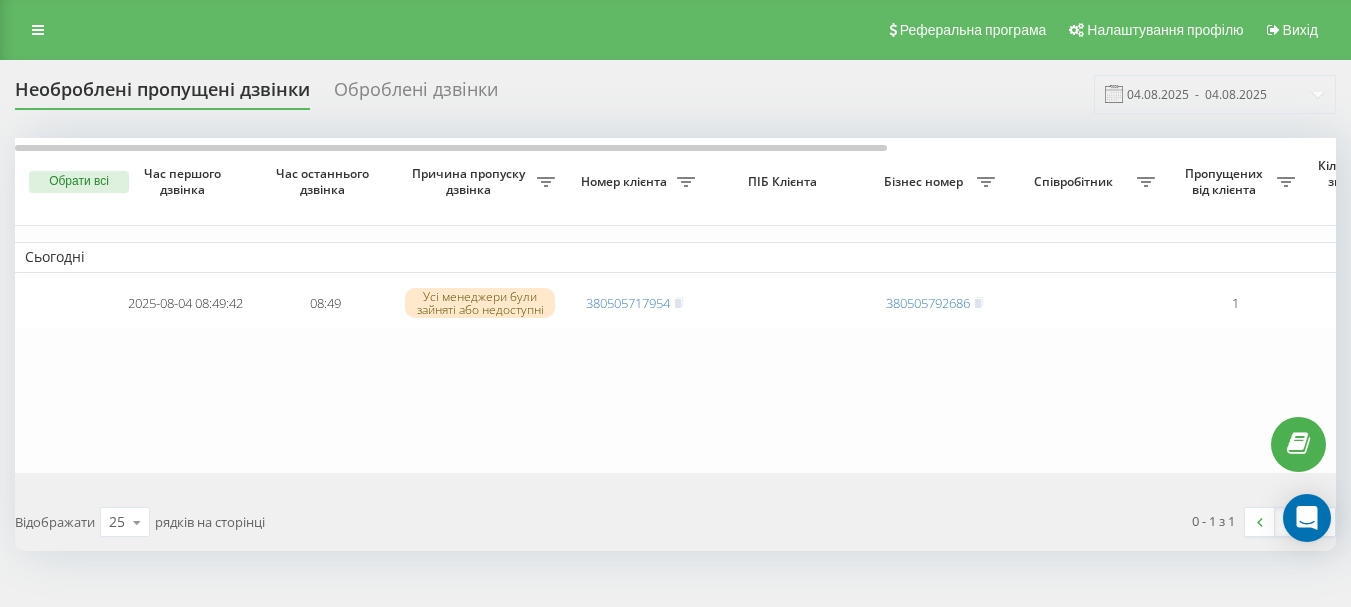 scroll, scrollTop: 0, scrollLeft: 0, axis: both 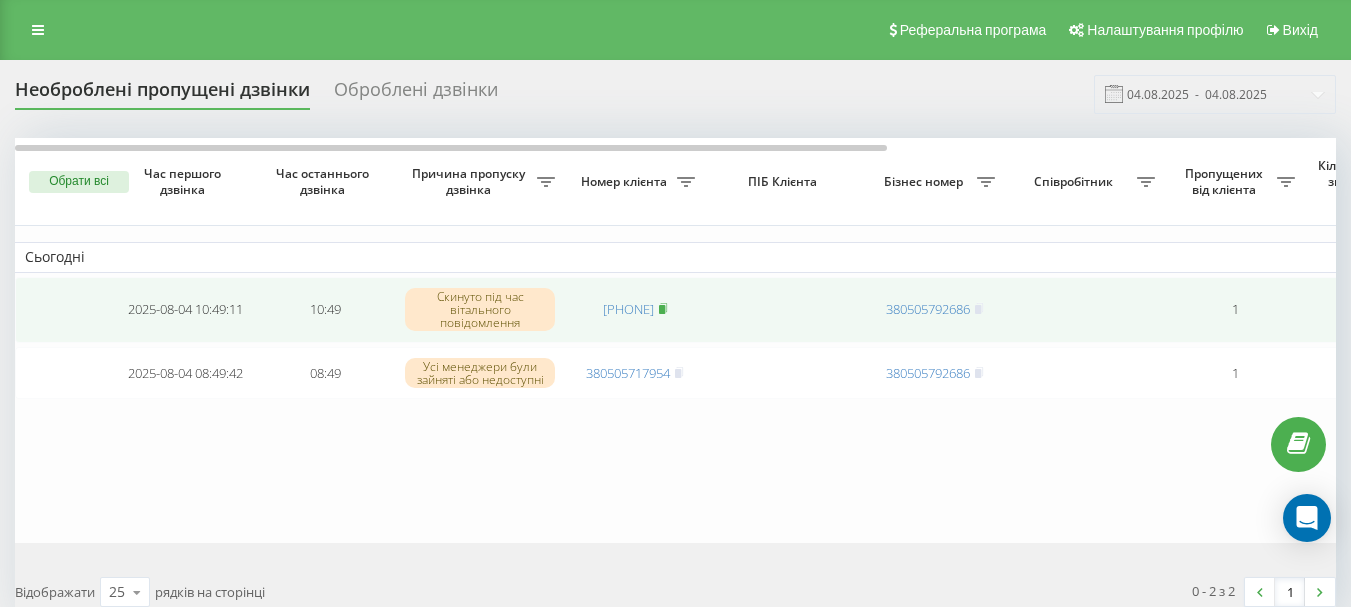 click 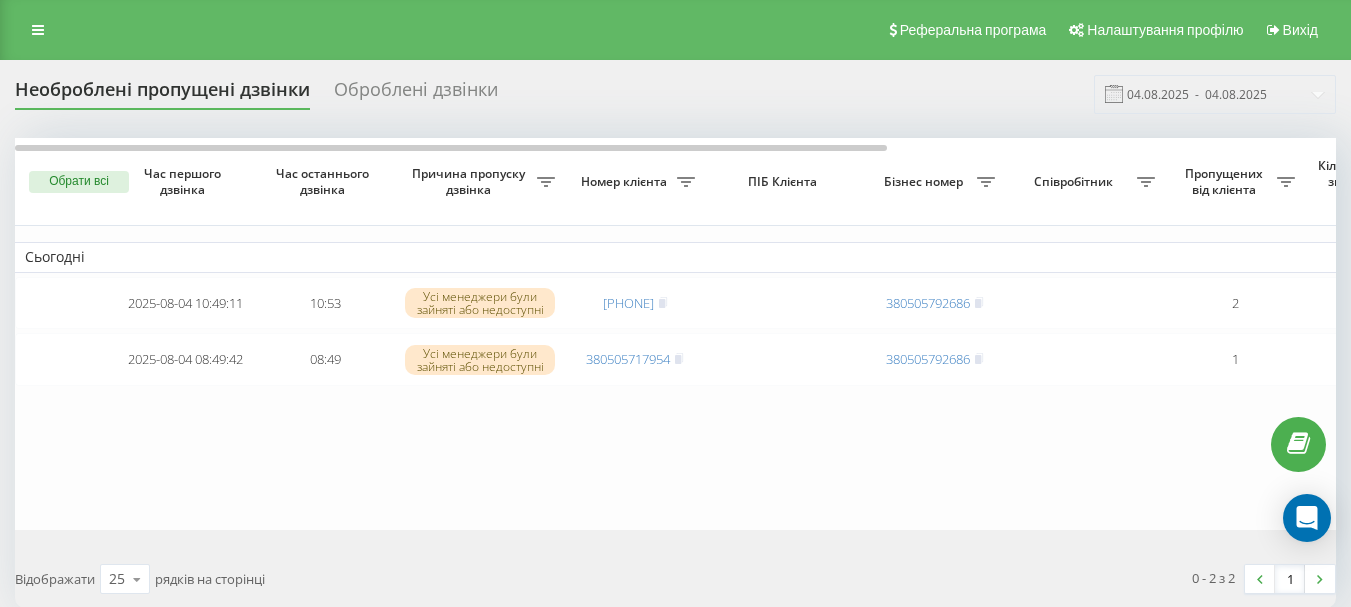 scroll, scrollTop: 0, scrollLeft: 0, axis: both 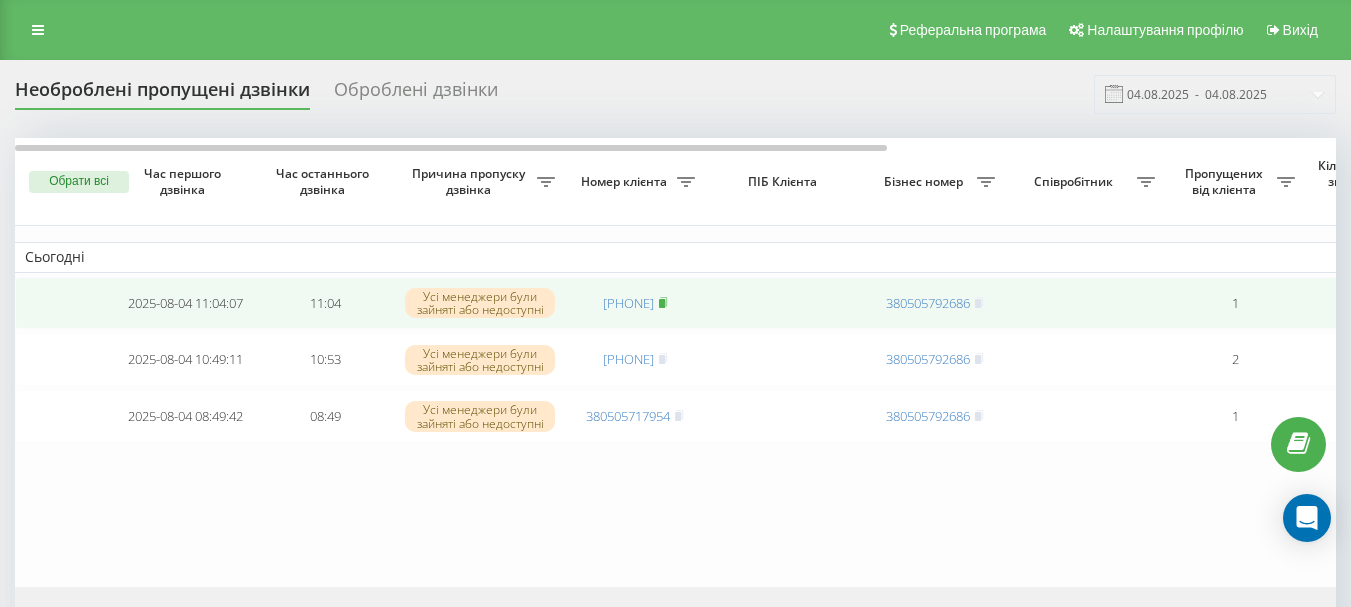 click at bounding box center [663, 303] 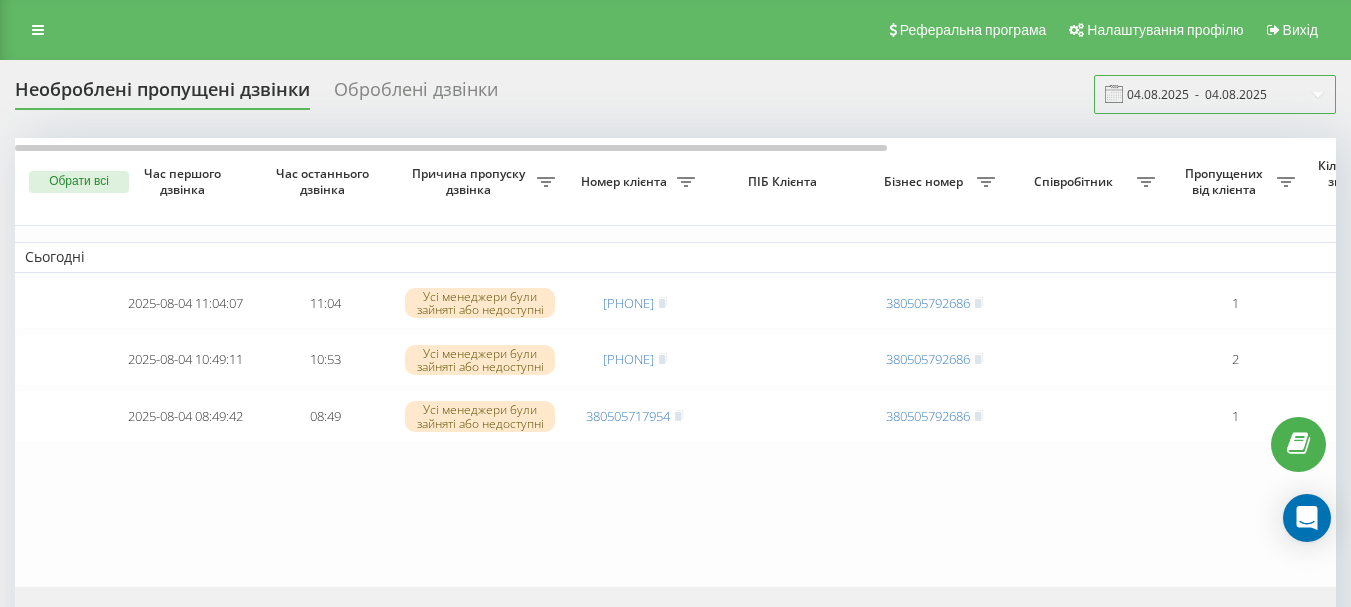 click on "04.08.2025  -  04.08.2025" at bounding box center [1215, 94] 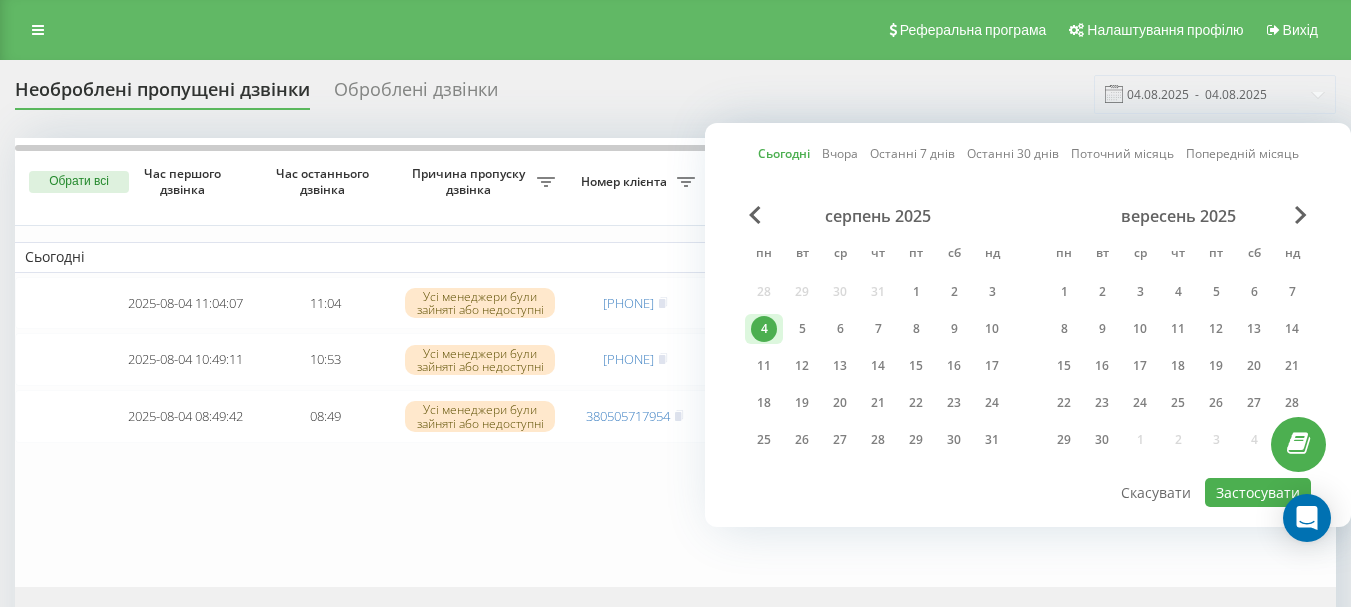 click on "4" at bounding box center (764, 329) 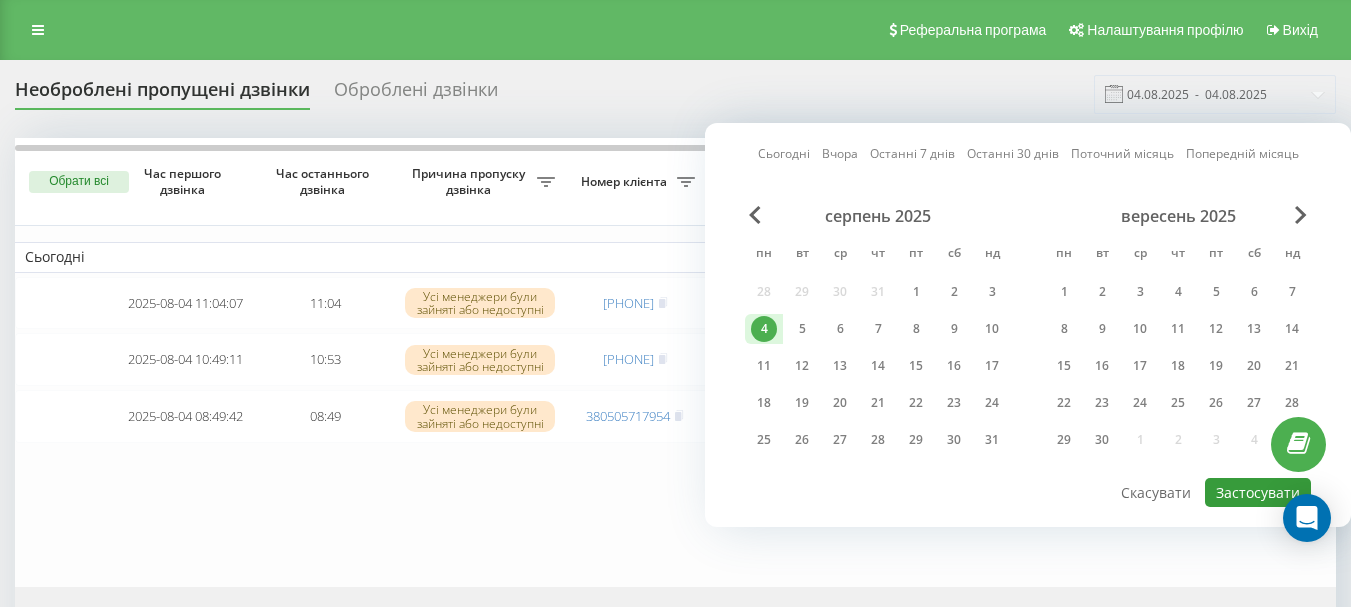 click on "Застосувати" at bounding box center (1258, 492) 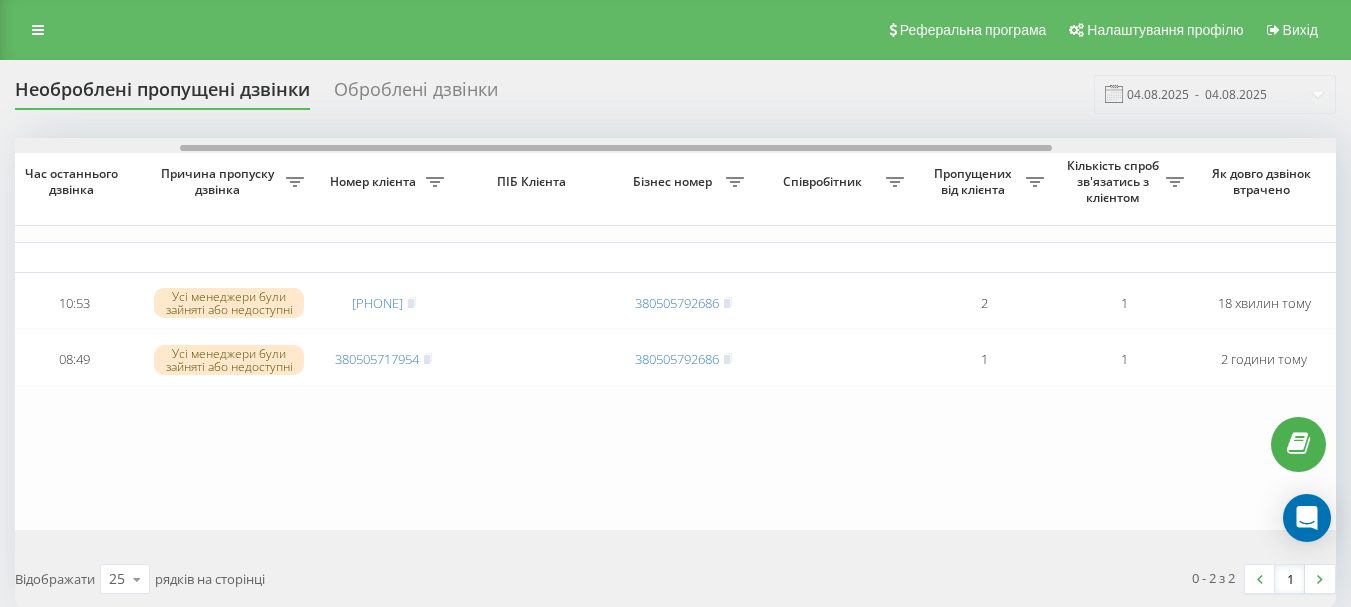 scroll, scrollTop: 0, scrollLeft: 174, axis: horizontal 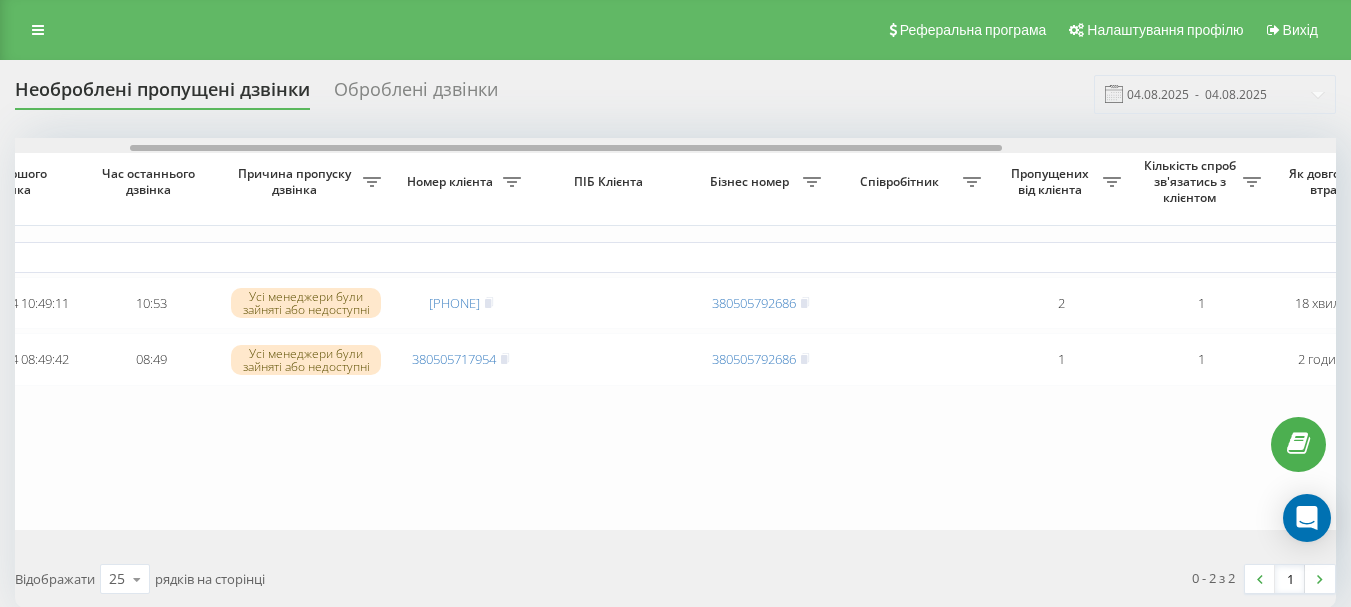 drag, startPoint x: 554, startPoint y: 147, endPoint x: 669, endPoint y: 165, distance: 116.40017 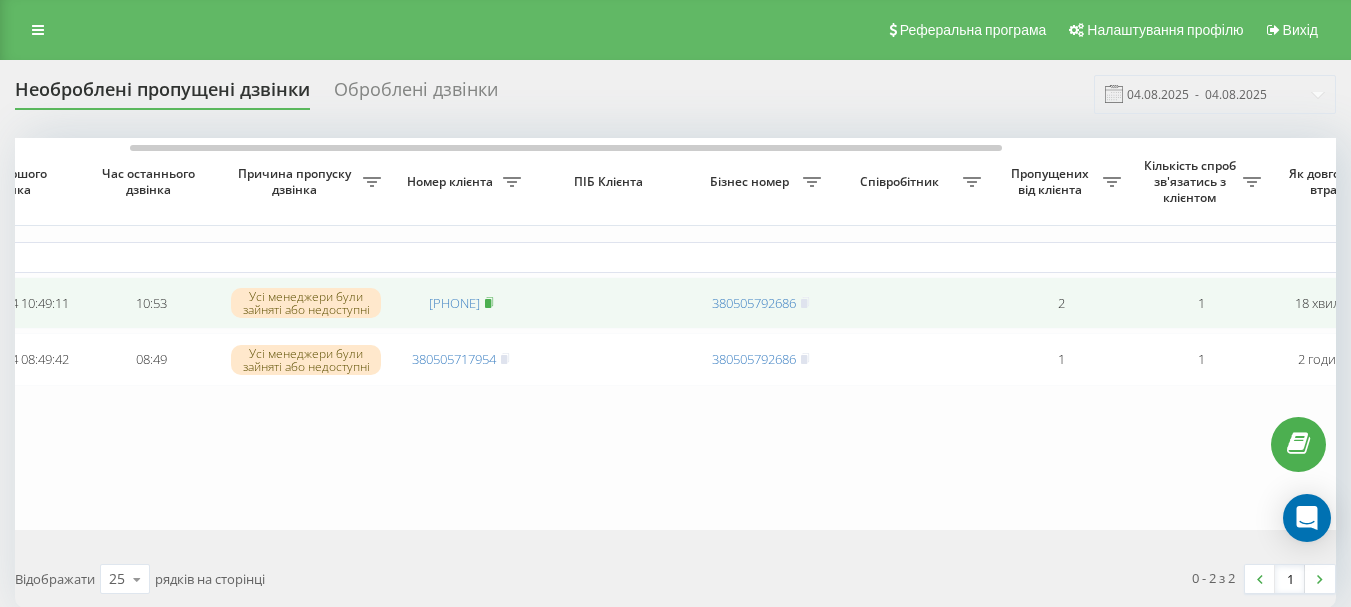 click 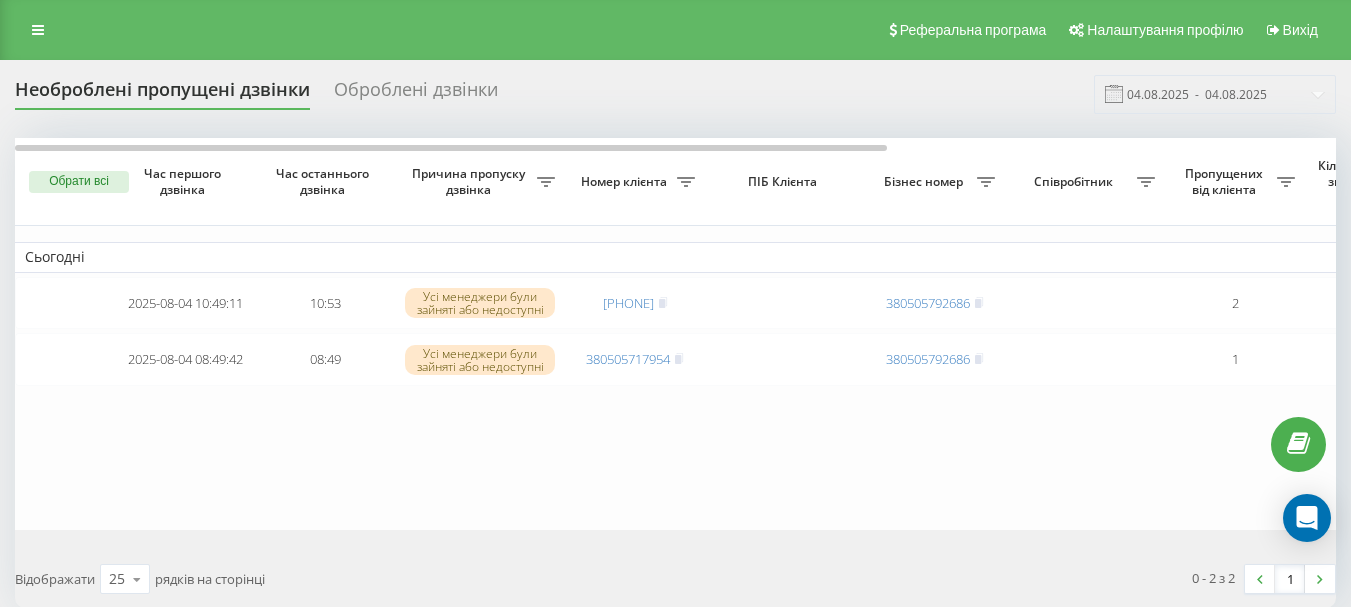 scroll, scrollTop: 0, scrollLeft: 0, axis: both 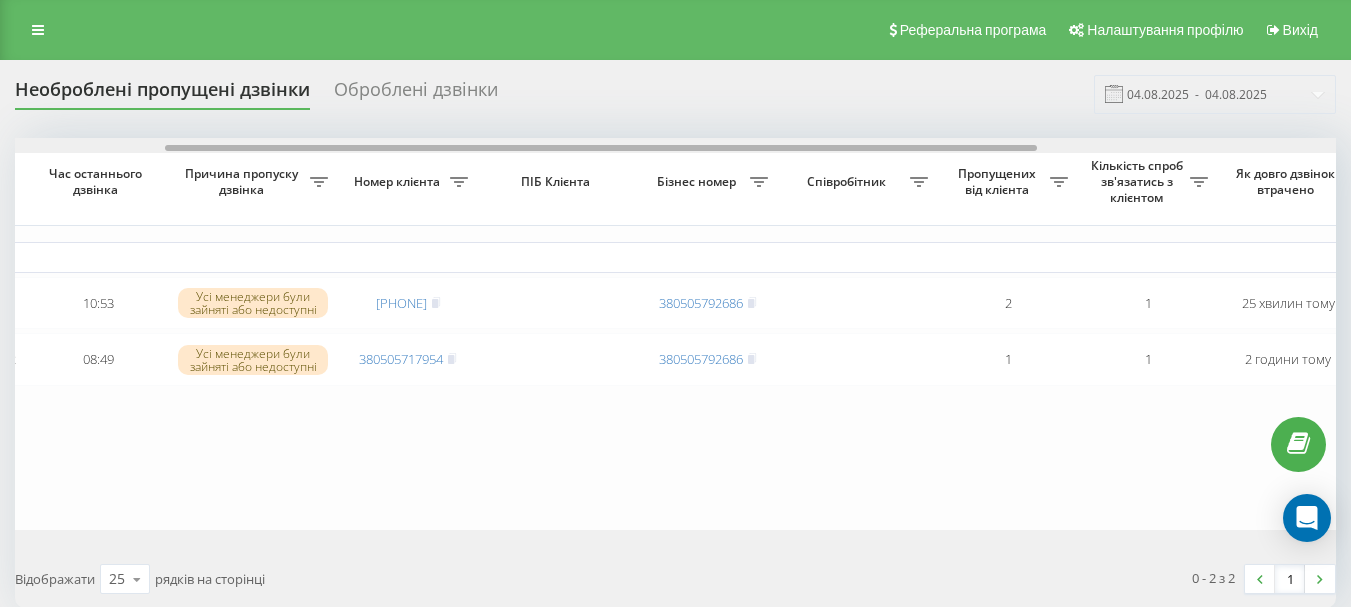 drag, startPoint x: 450, startPoint y: 147, endPoint x: 600, endPoint y: 144, distance: 150.03 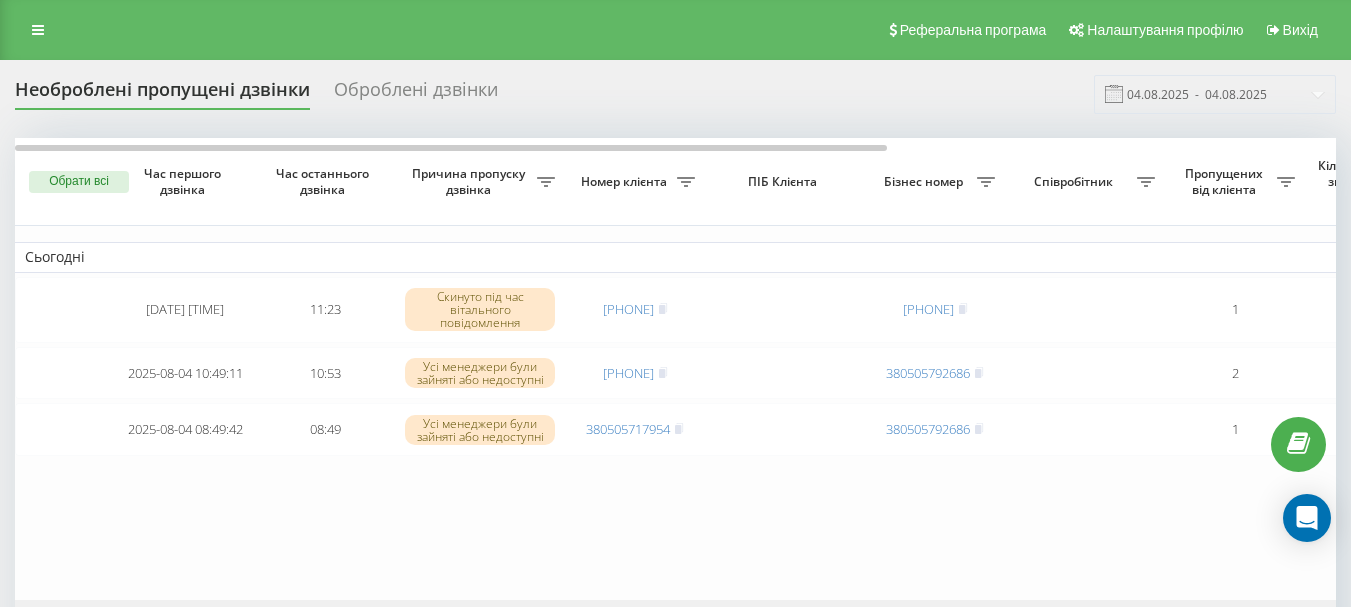 scroll, scrollTop: 0, scrollLeft: 0, axis: both 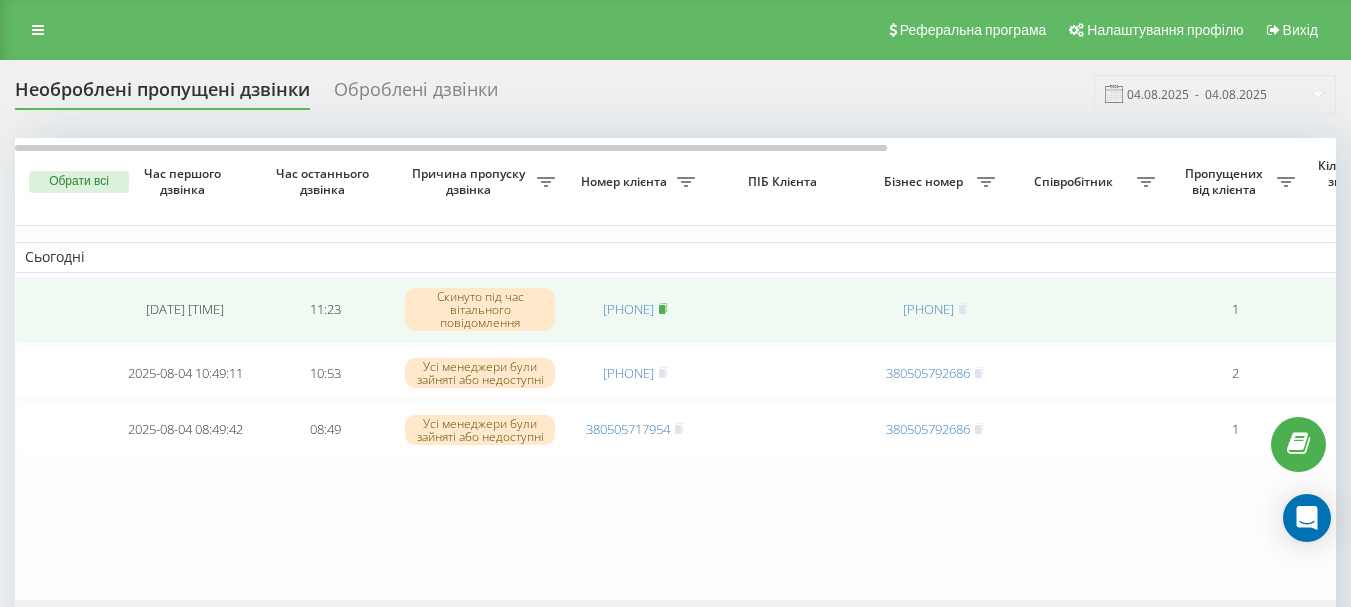 click 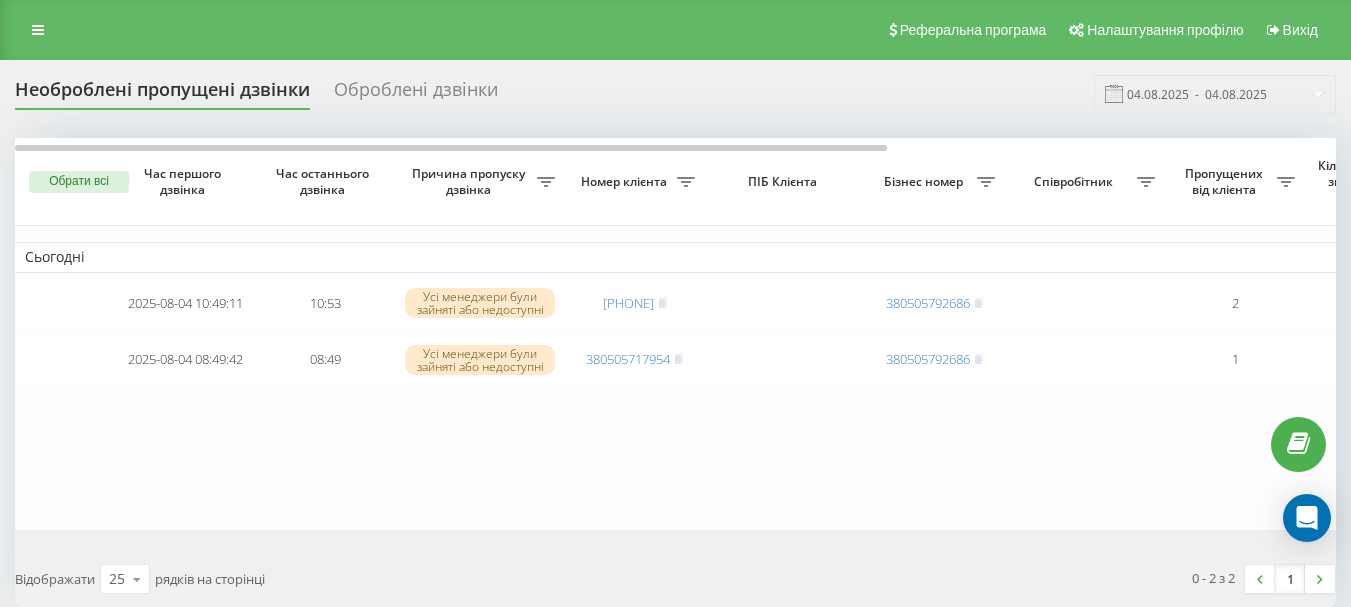 scroll, scrollTop: 0, scrollLeft: 0, axis: both 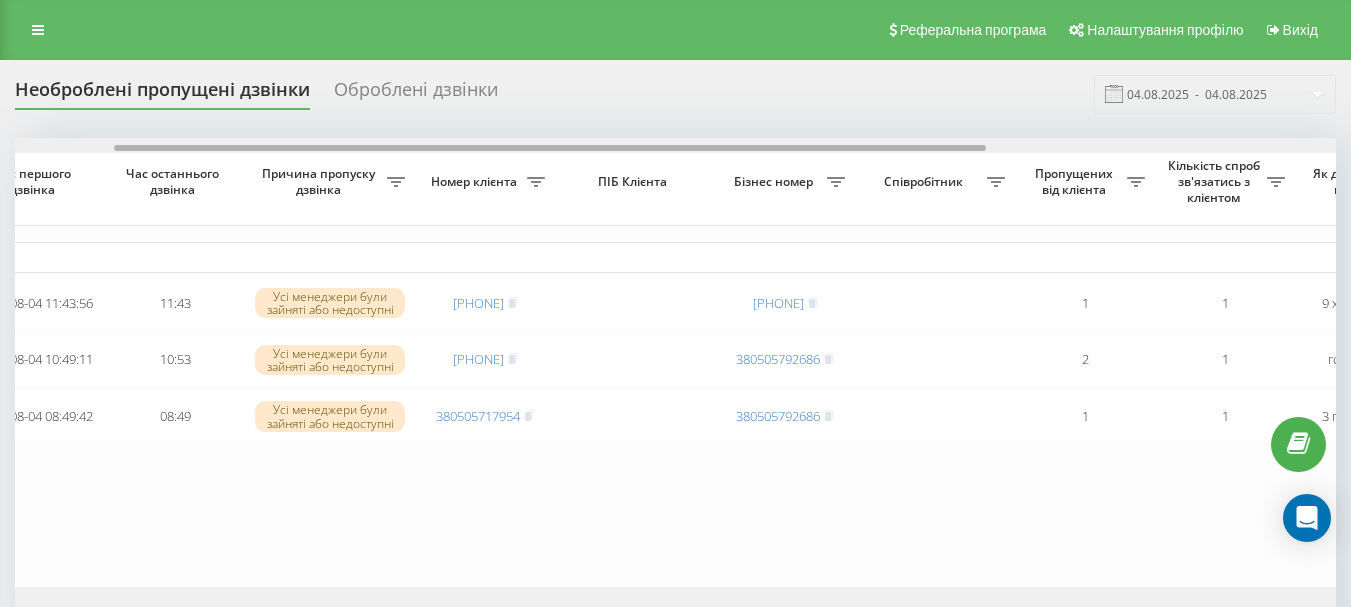 drag, startPoint x: 477, startPoint y: 146, endPoint x: 576, endPoint y: 129, distance: 100.44899 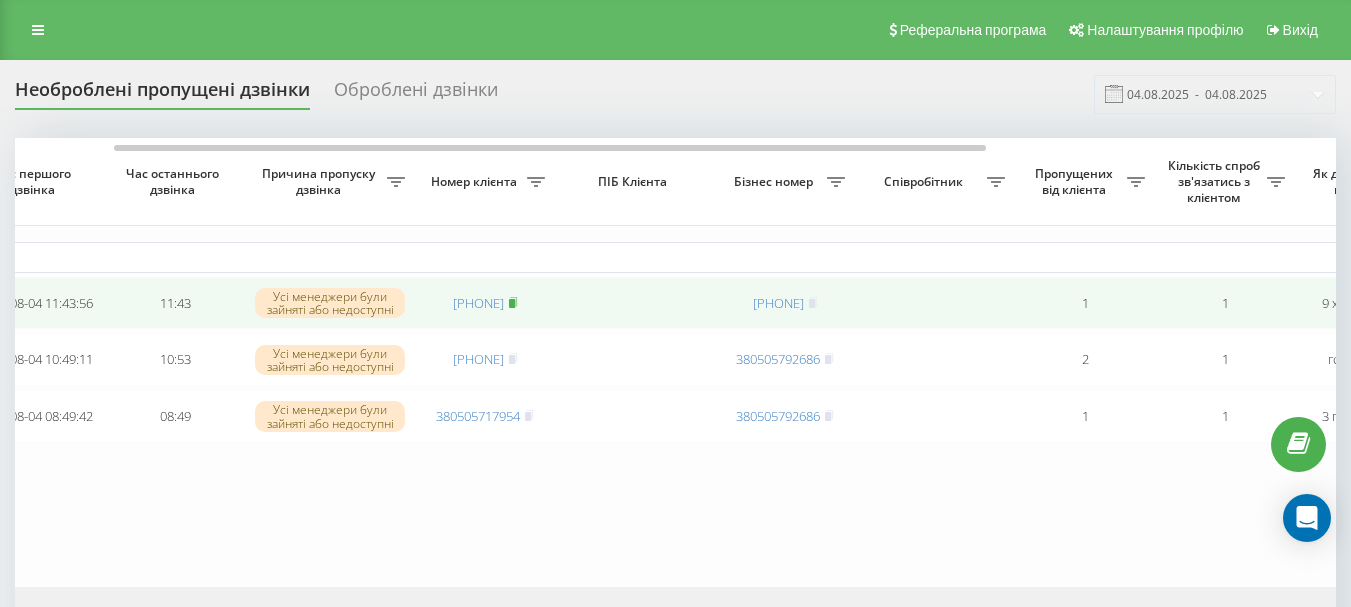 click at bounding box center (513, 303) 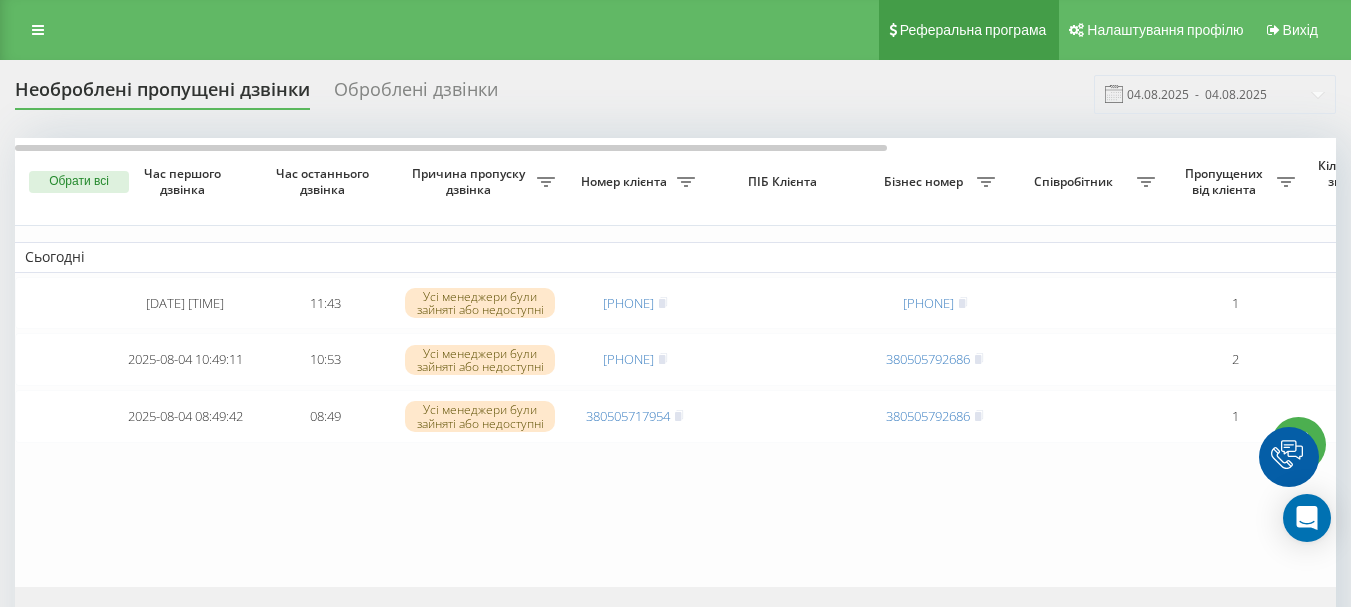 scroll, scrollTop: 0, scrollLeft: 0, axis: both 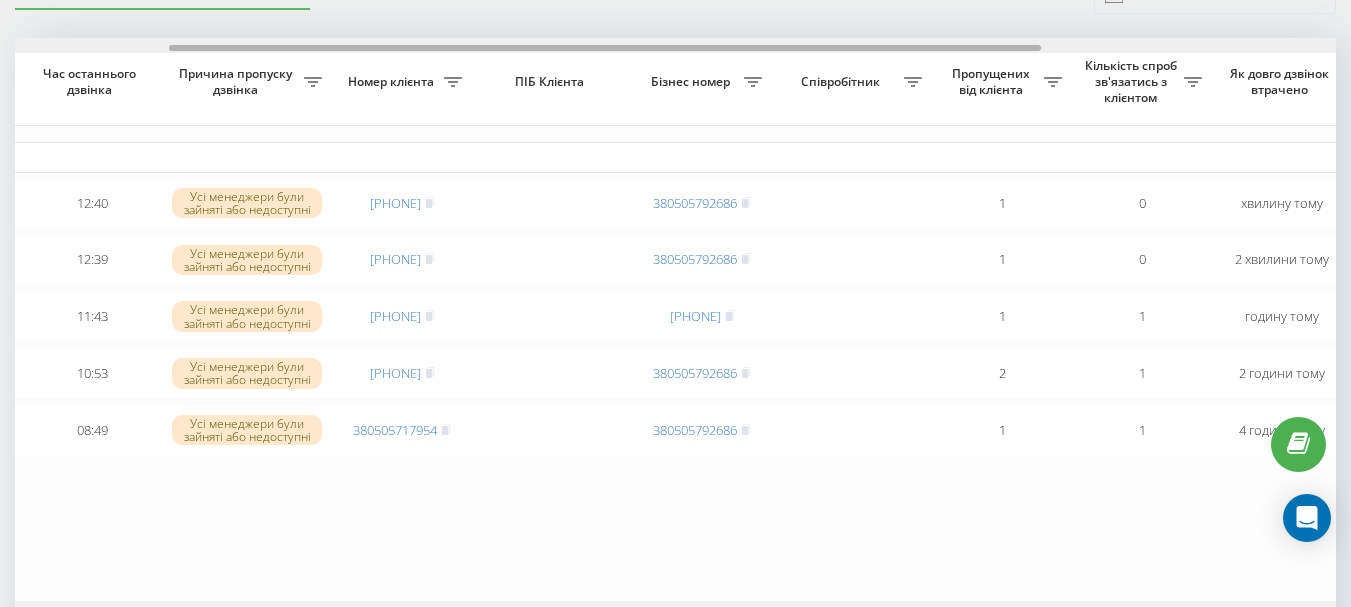 drag, startPoint x: 723, startPoint y: 45, endPoint x: 877, endPoint y: 74, distance: 156.70673 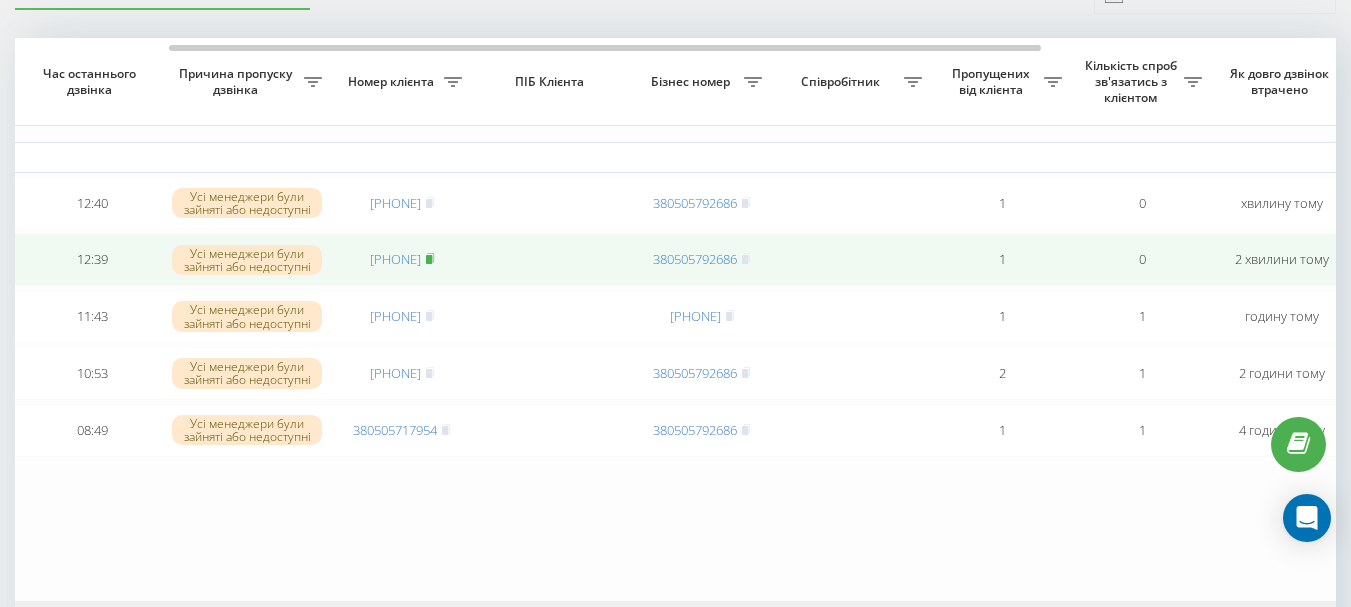 click 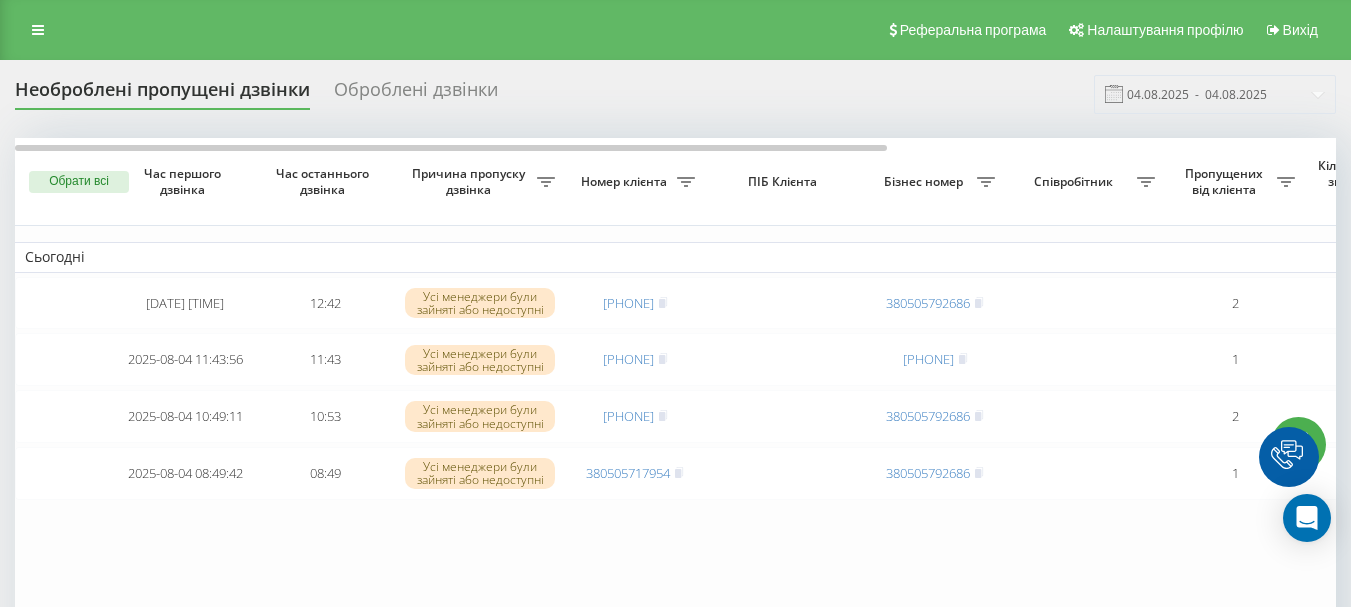 scroll, scrollTop: 102, scrollLeft: 0, axis: vertical 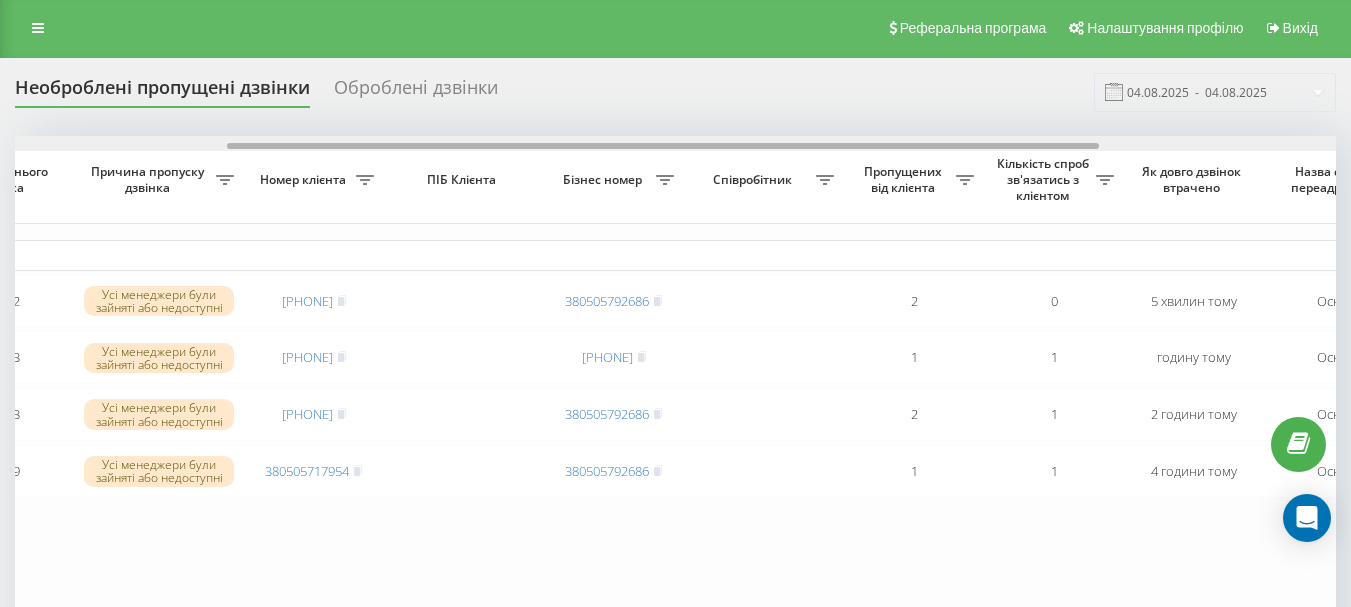 drag, startPoint x: 327, startPoint y: 146, endPoint x: 539, endPoint y: 146, distance: 212 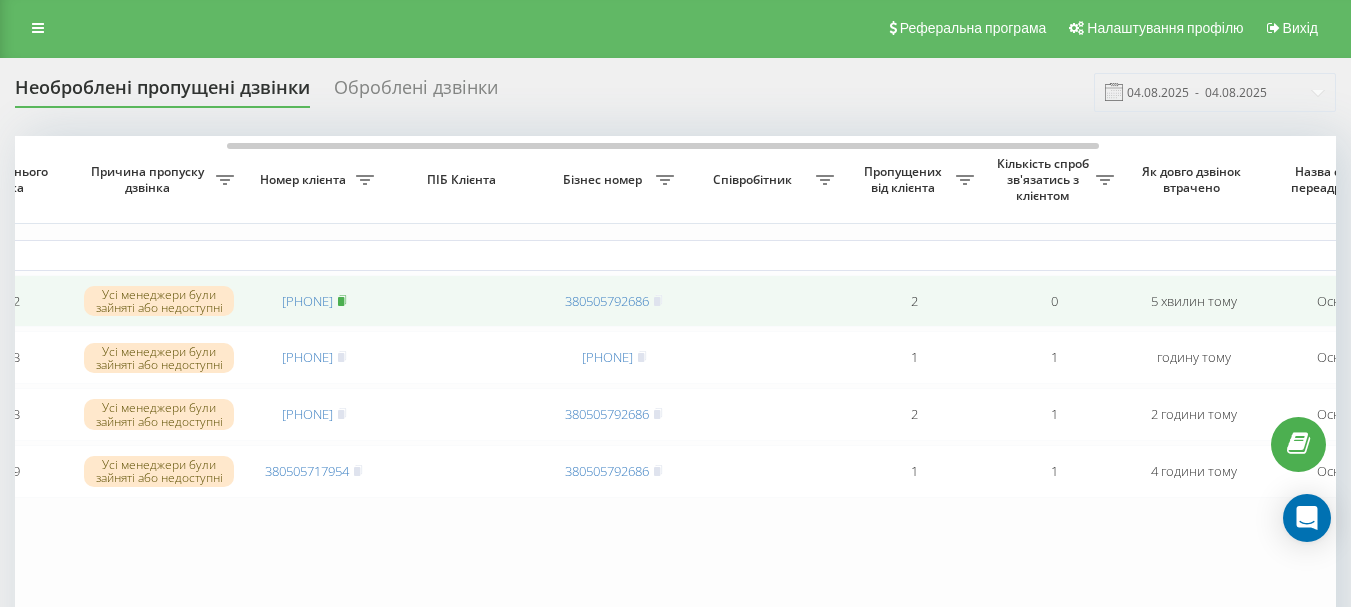 click 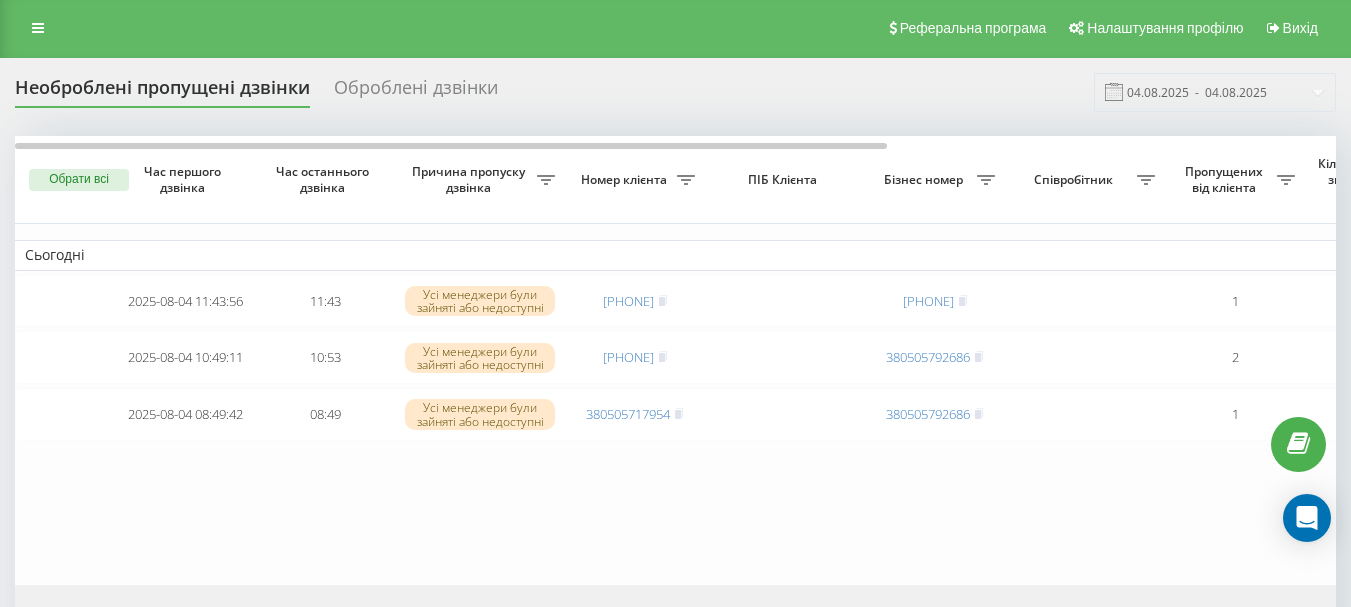 scroll, scrollTop: 2, scrollLeft: 0, axis: vertical 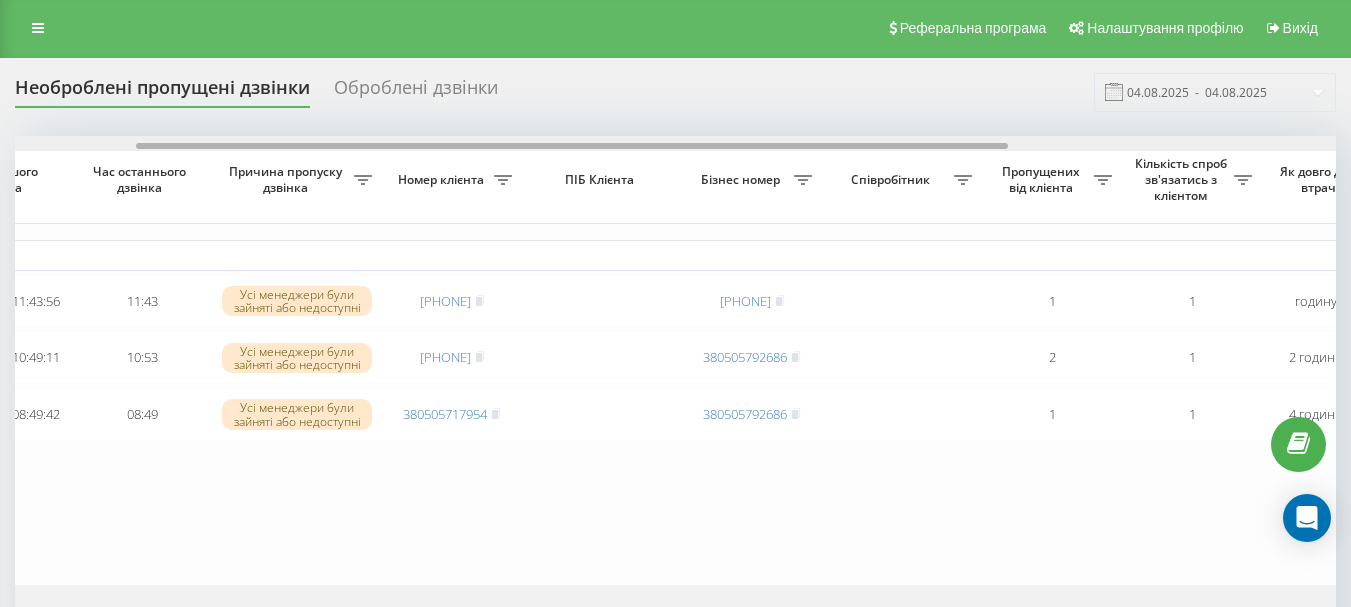 drag, startPoint x: 215, startPoint y: 149, endPoint x: 336, endPoint y: 161, distance: 121.59358 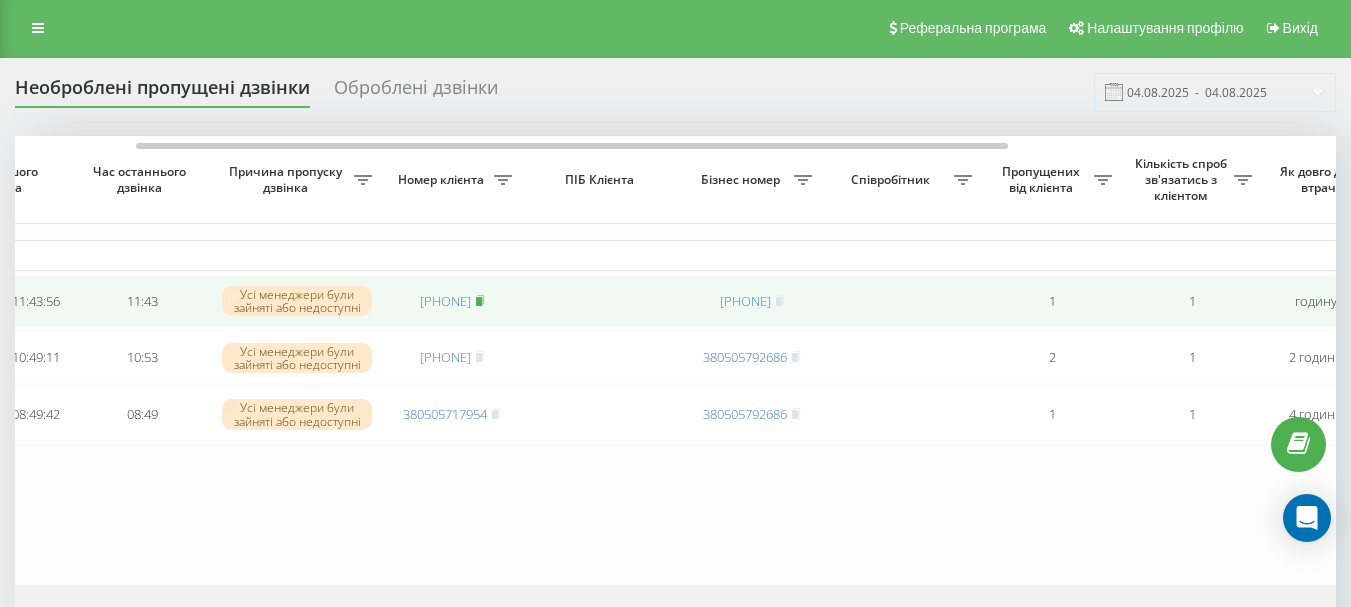 click 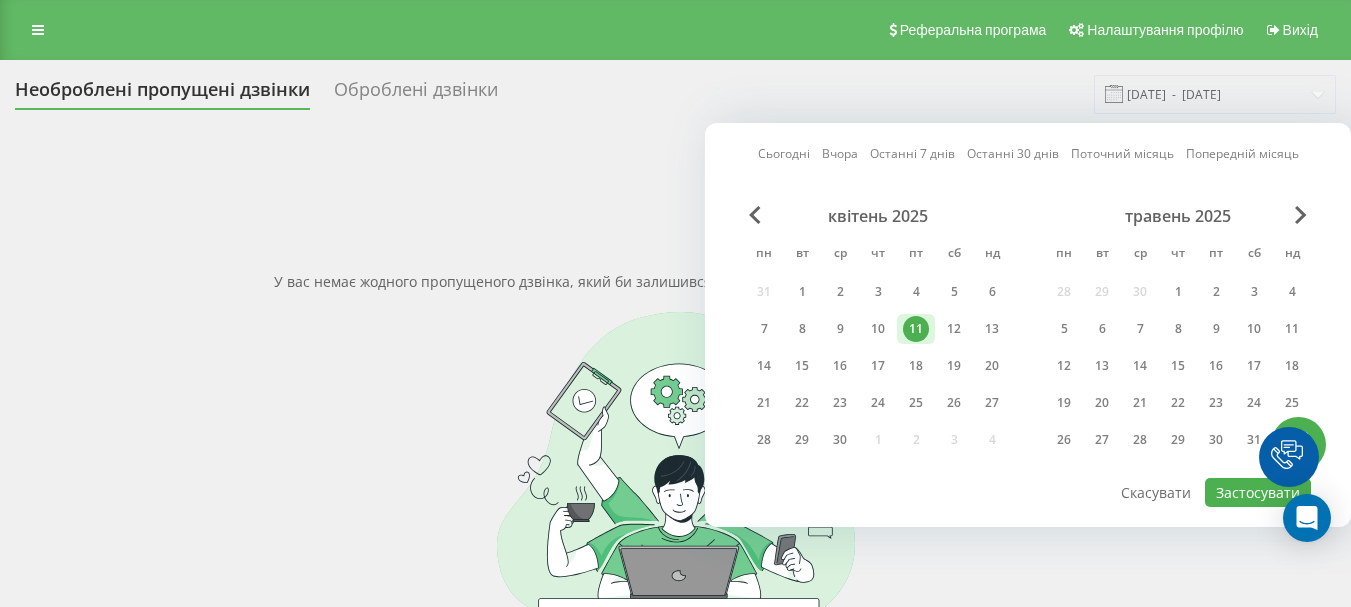 scroll, scrollTop: 0, scrollLeft: 0, axis: both 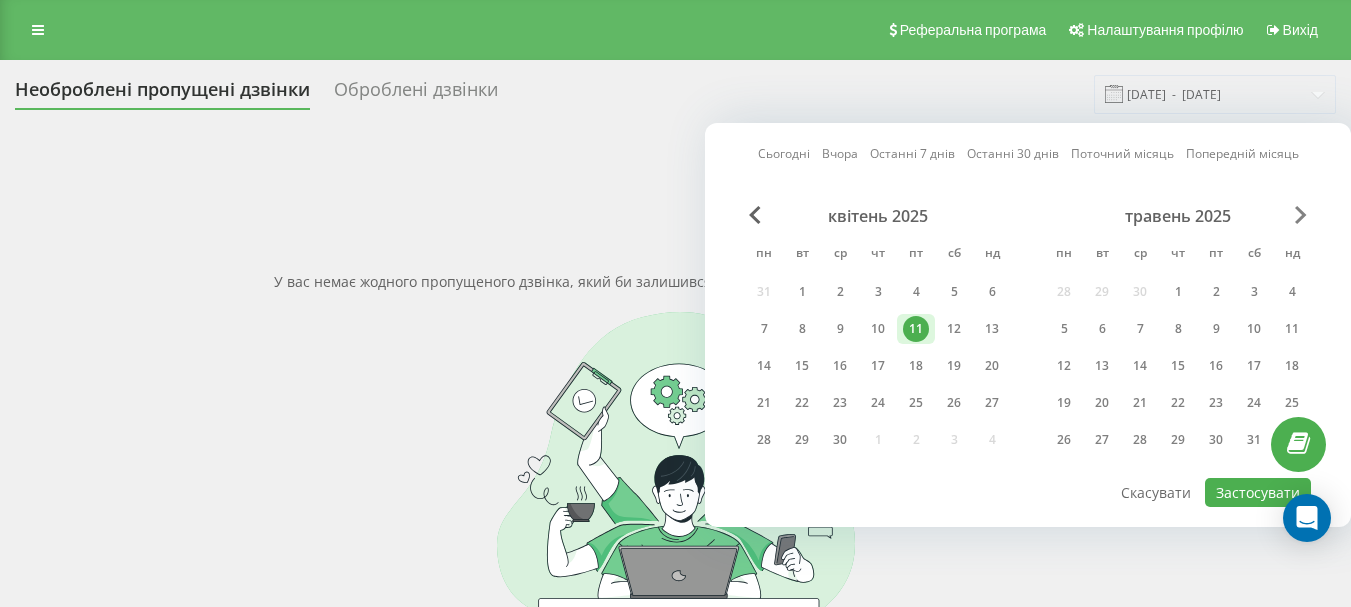 click at bounding box center (1301, 215) 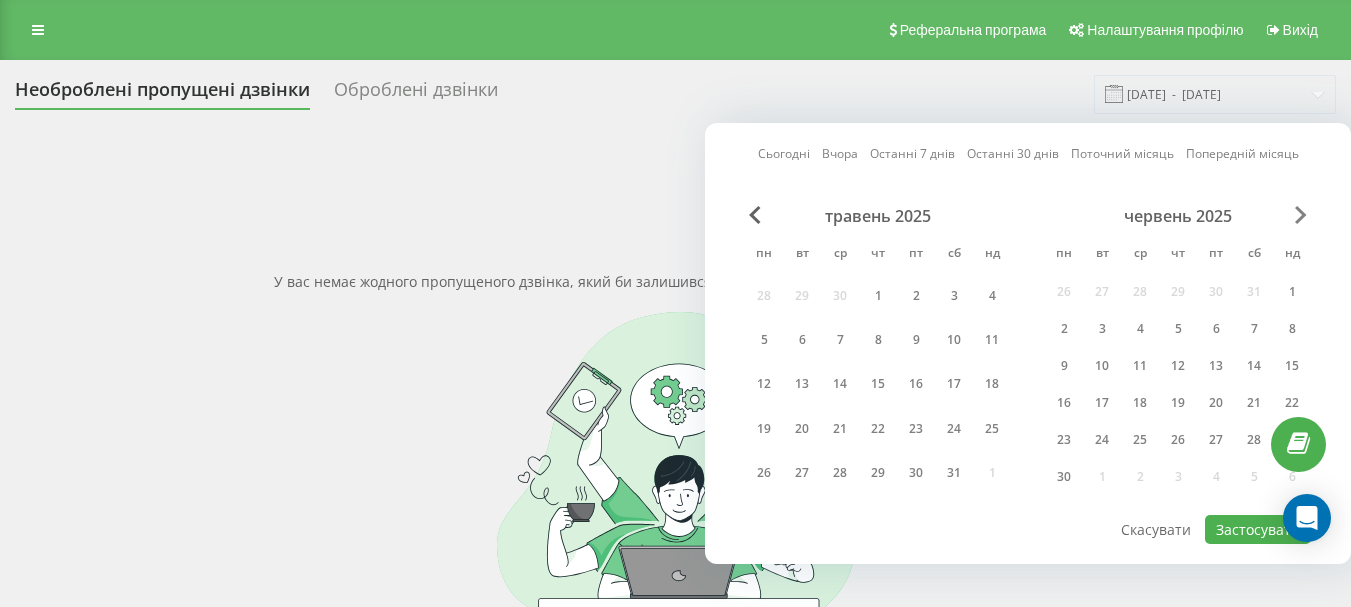 click at bounding box center [1301, 215] 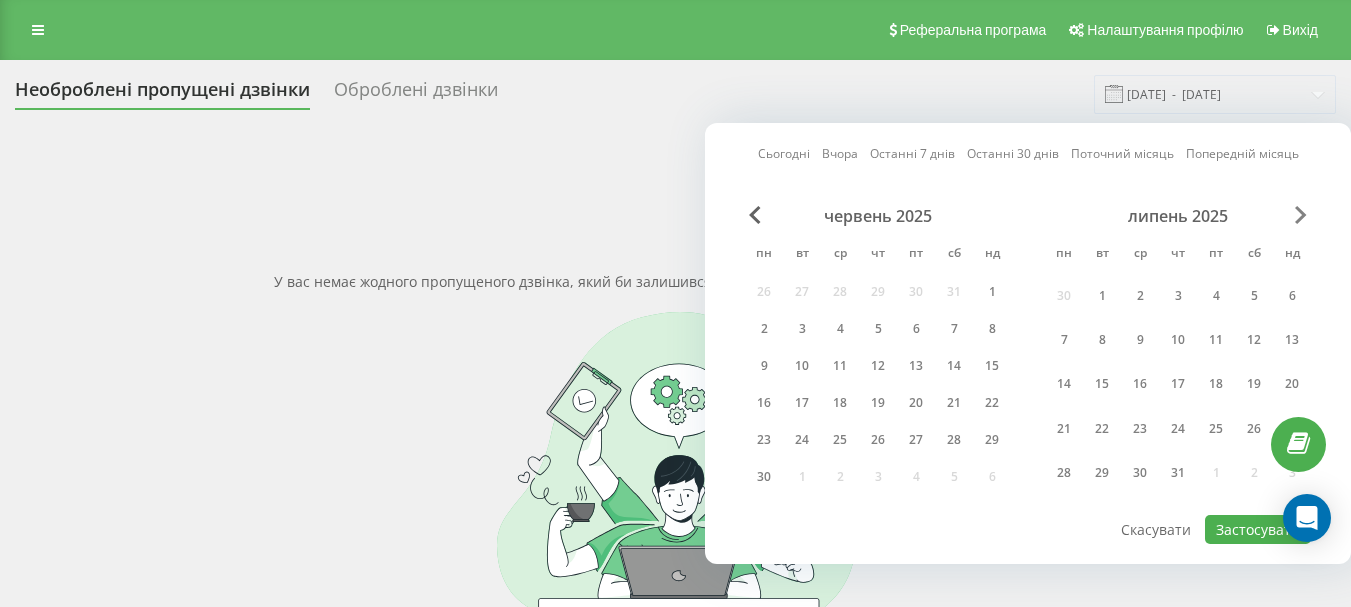 click at bounding box center (1301, 215) 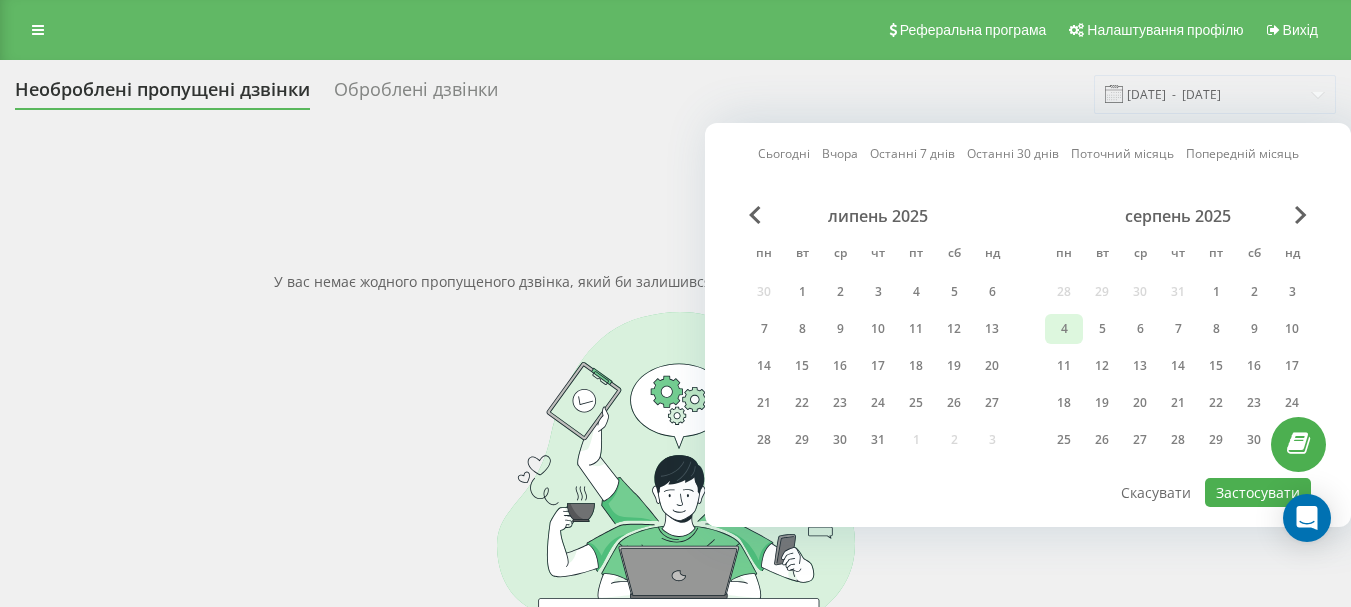 click on "4" at bounding box center [1064, 329] 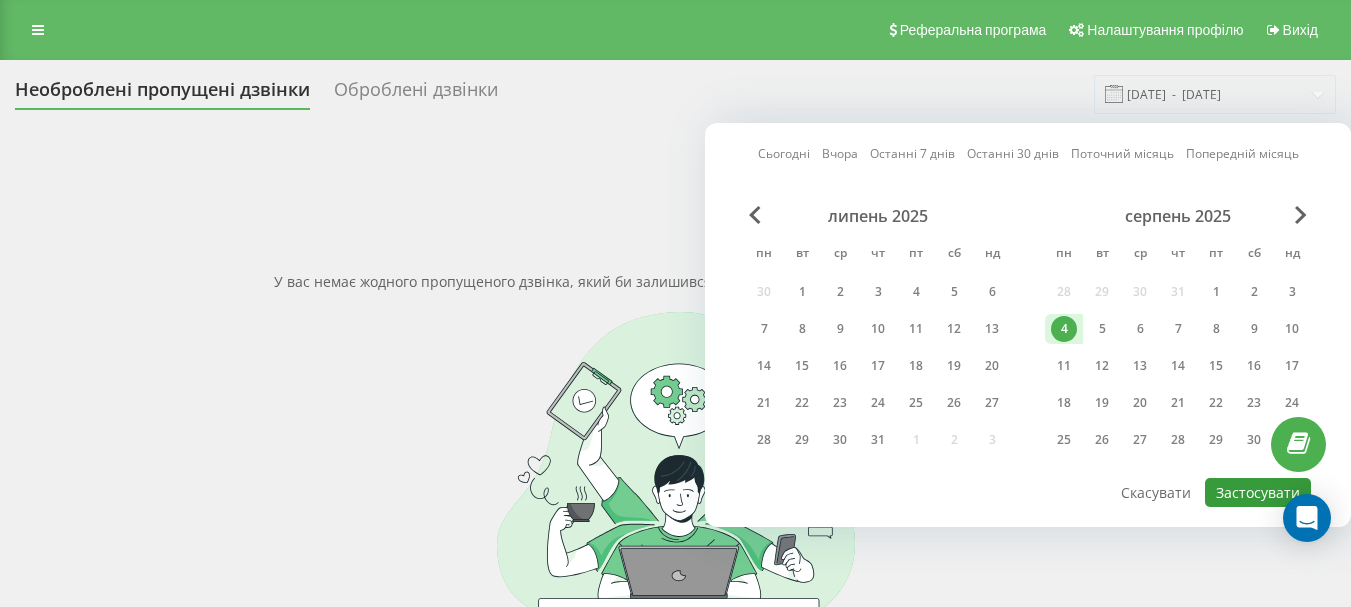 click on "Застосувати" at bounding box center (1258, 492) 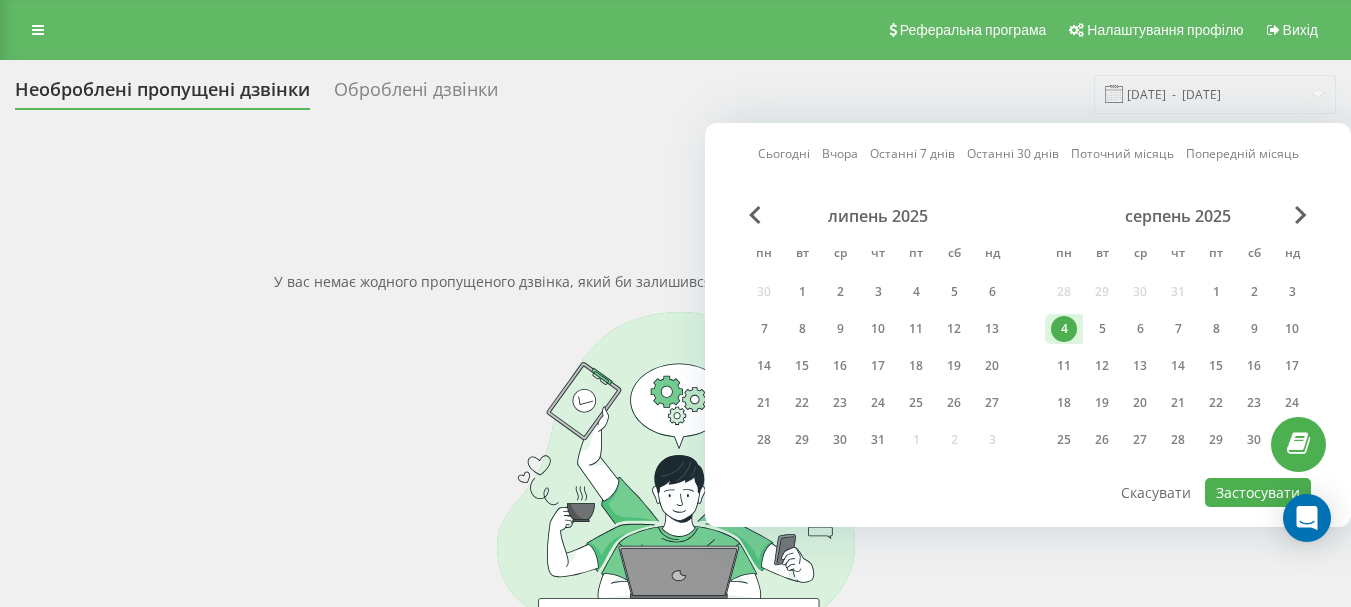 type on "04.08.2025  -  04.08.2025" 